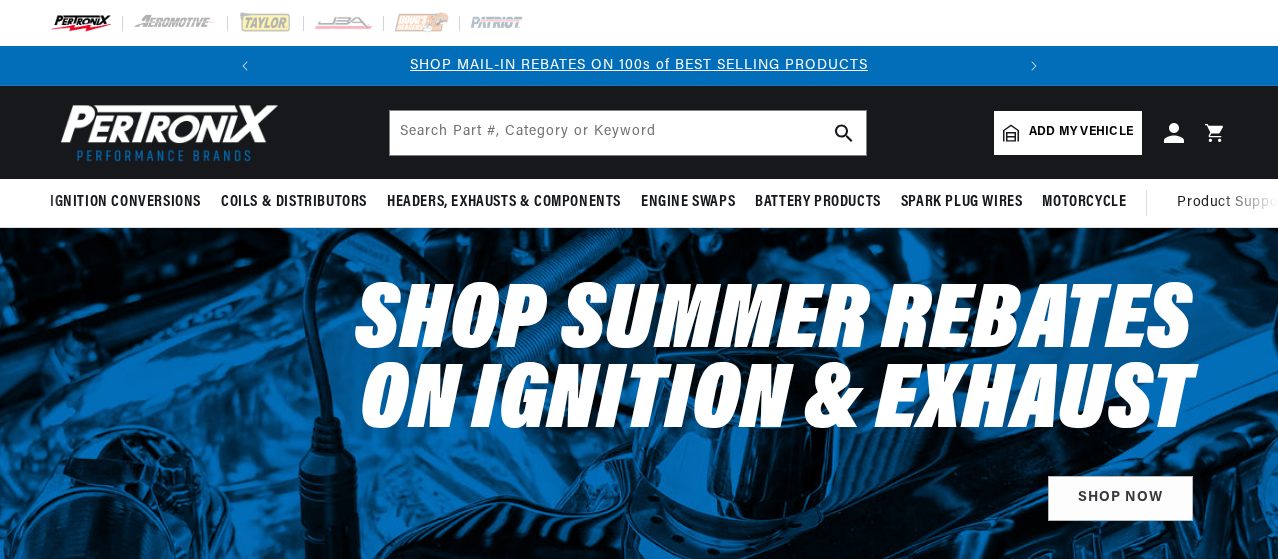 scroll, scrollTop: 0, scrollLeft: 0, axis: both 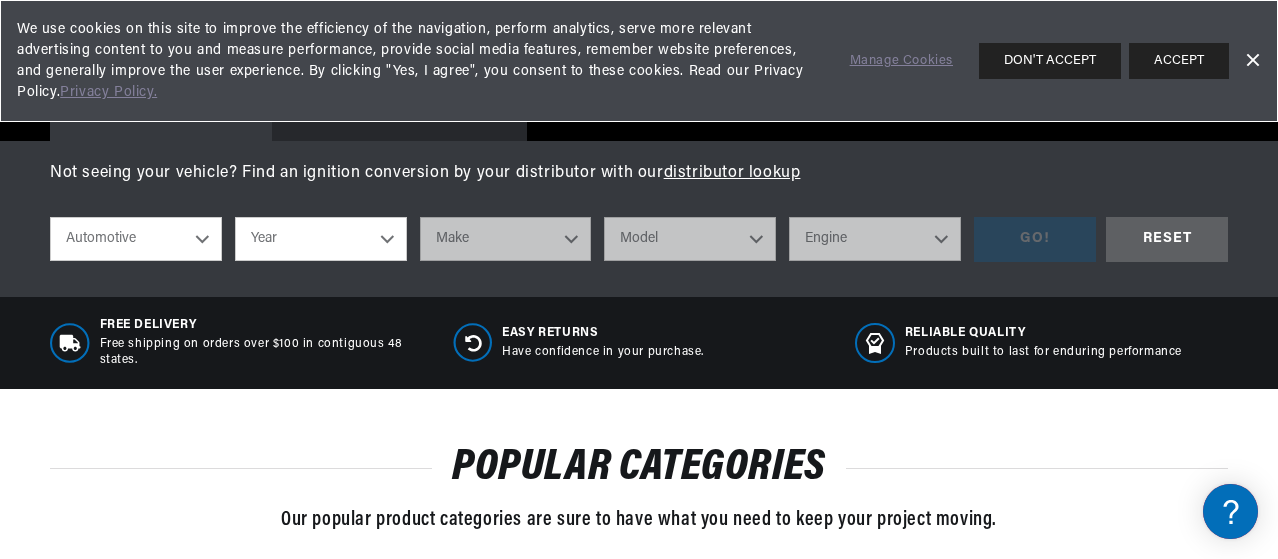 click on "Automotive
Agricultural
Industrial
Marine
Motorcycle" at bounding box center [136, 239] 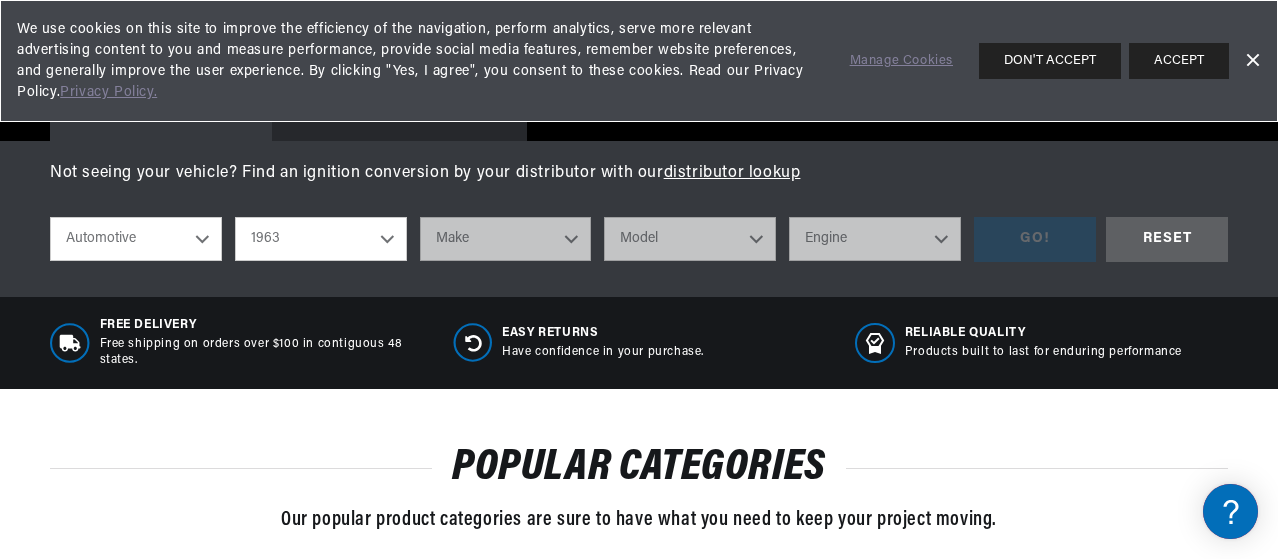 click on "Year
2022
2021
2020
2019
2018
2017
2016
2015
2014
2013
2012
2011
2010
2009
2008
2007
2006
2005
2004
2003
2002
2001
2000
1999
1998
1997
1996
1995
1994
1993
1992
1991
1990
1989
1988
1987
1986 1985" at bounding box center [321, 239] 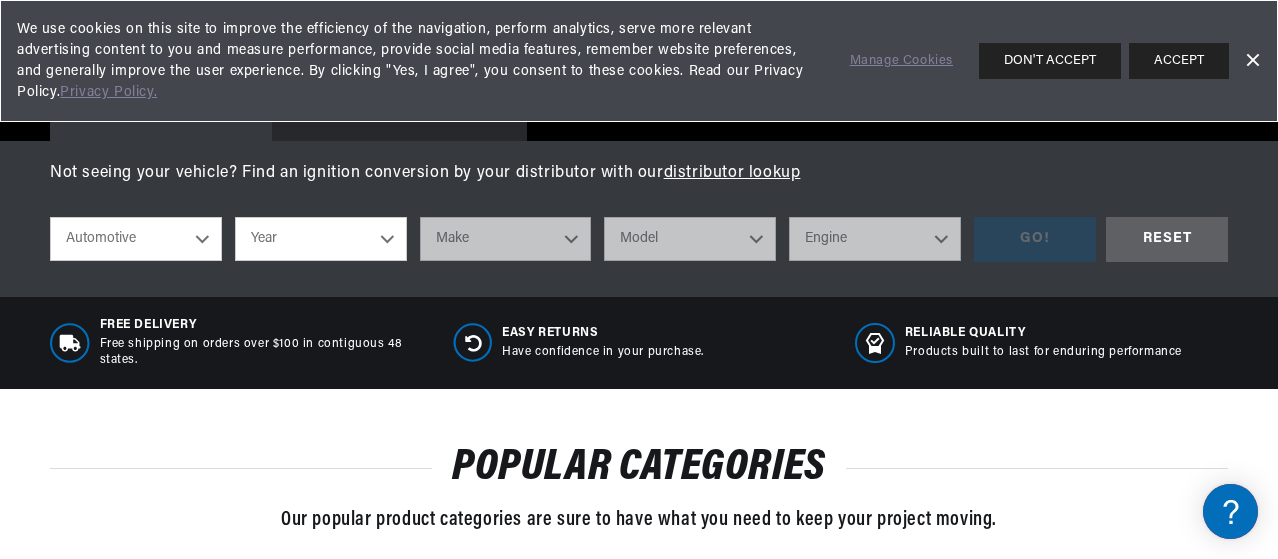 select on "1963" 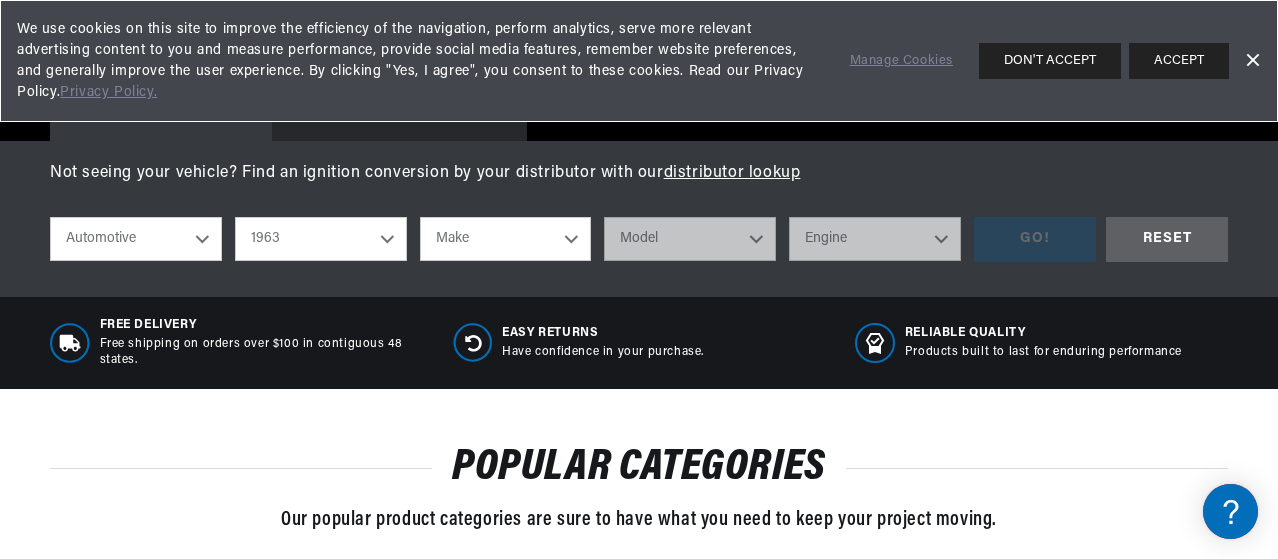 scroll, scrollTop: 0, scrollLeft: 0, axis: both 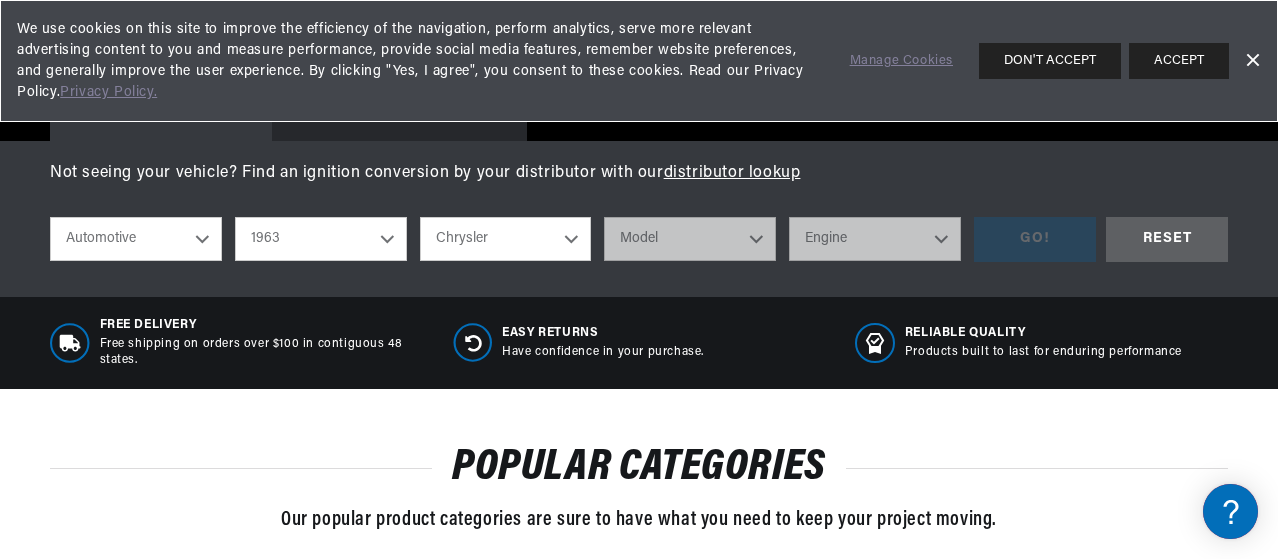 click on "Make
American Motors
Aston Martin
Austin
Austin Healey
Bentley
Buick
Cadillac
Chevrolet
Chrysler
Daimler
Dodge
Ford
GMC
International
Jaguar
Jeep
Lincoln
Lotus
Maserati
Mercedes-Benz
Mercury
MG
Military Vehicles
Morris
Oldsmobile
Plymouth
Pontiac
Porsche
Studebaker
Triumph
Vauxhall
Volkswagen" at bounding box center (506, 239) 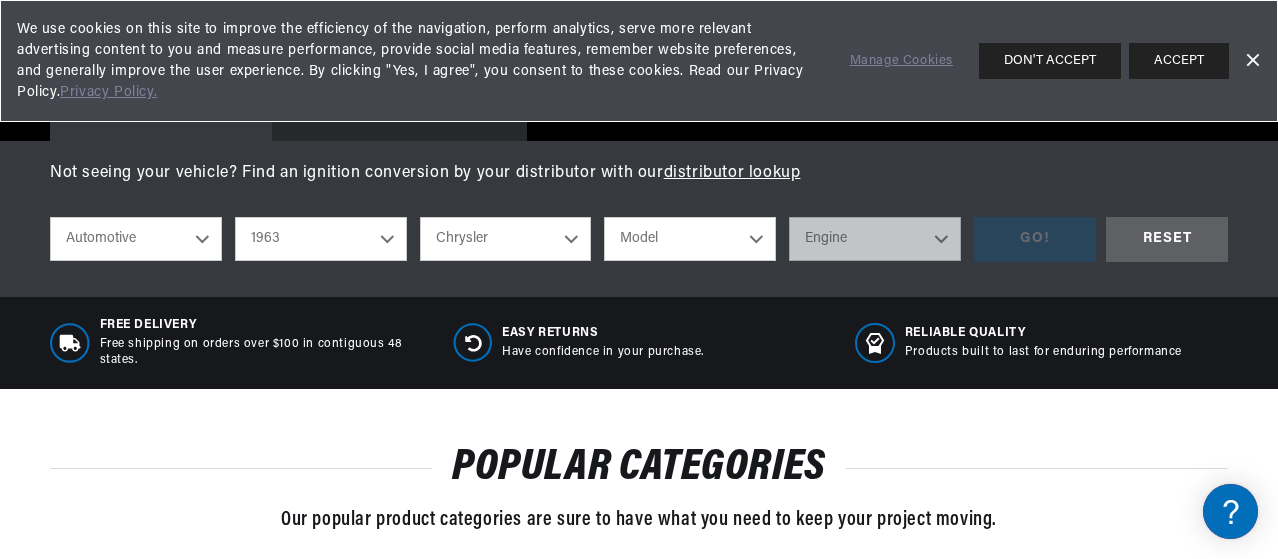click on "Model
300
Imperial
New Yorker
Newport
Town & Country" at bounding box center [690, 239] 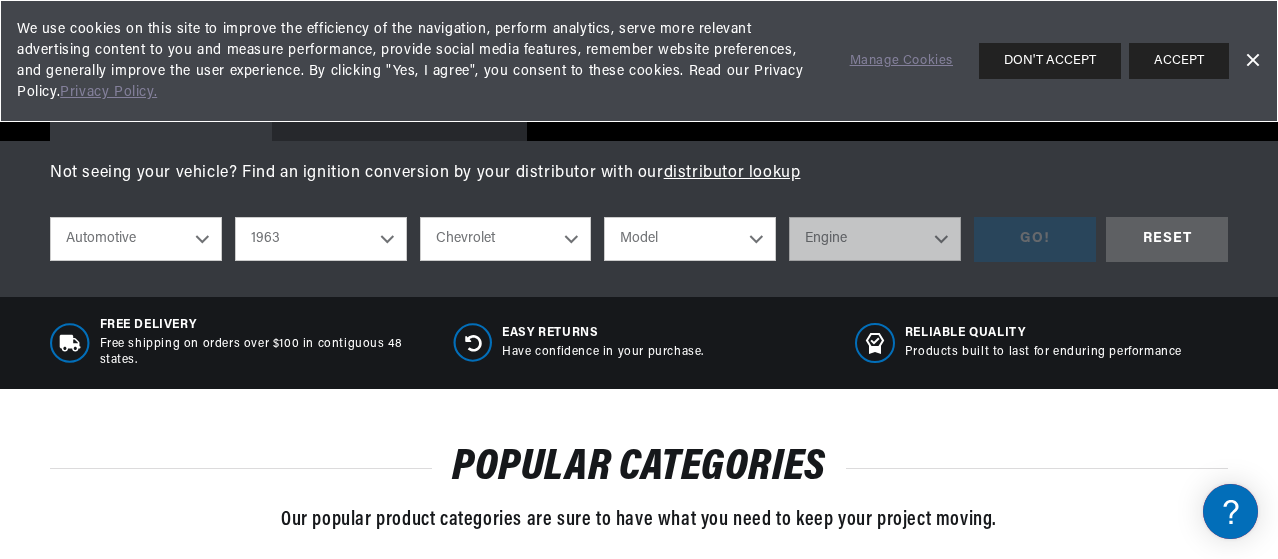 click on "American Motors
Aston Martin
Austin
Austin Healey
Bentley
Buick
Cadillac
Chevrolet
Chrysler
Daimler
Dodge
Ford
GMC
International
Jaguar
Jeep
Lincoln
Lotus
Maserati
Mercedes-Benz
Mercury
MG
Military Vehicles
Morris
Oldsmobile
Plymouth
Pontiac
Porsche
Studebaker
Triumph
Vauxhall
Volkswagen
Volvo" at bounding box center (506, 239) 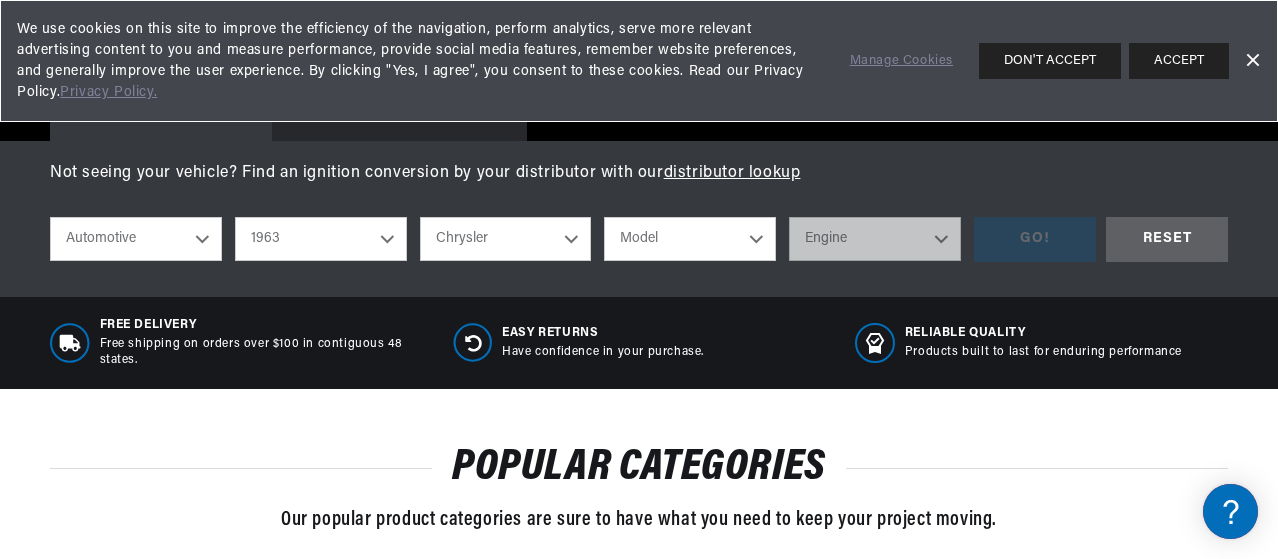 select on "Chevrolet" 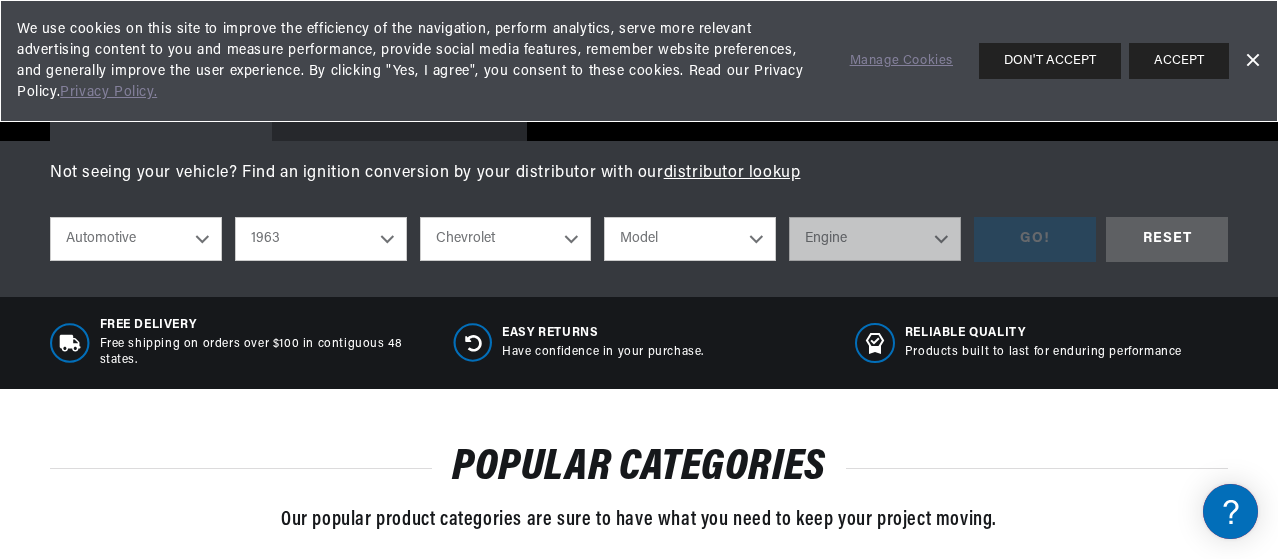 click on "Model
Bel Air
Biscayne
C10 Pickup
C20 Pickup
C30 Pickup
Chevy II
Corvair
Corvette
Impala
K10 Pickup
K20 Pickup
P10 Series
P20 Series
P30 Series
Suburban" at bounding box center (690, 239) 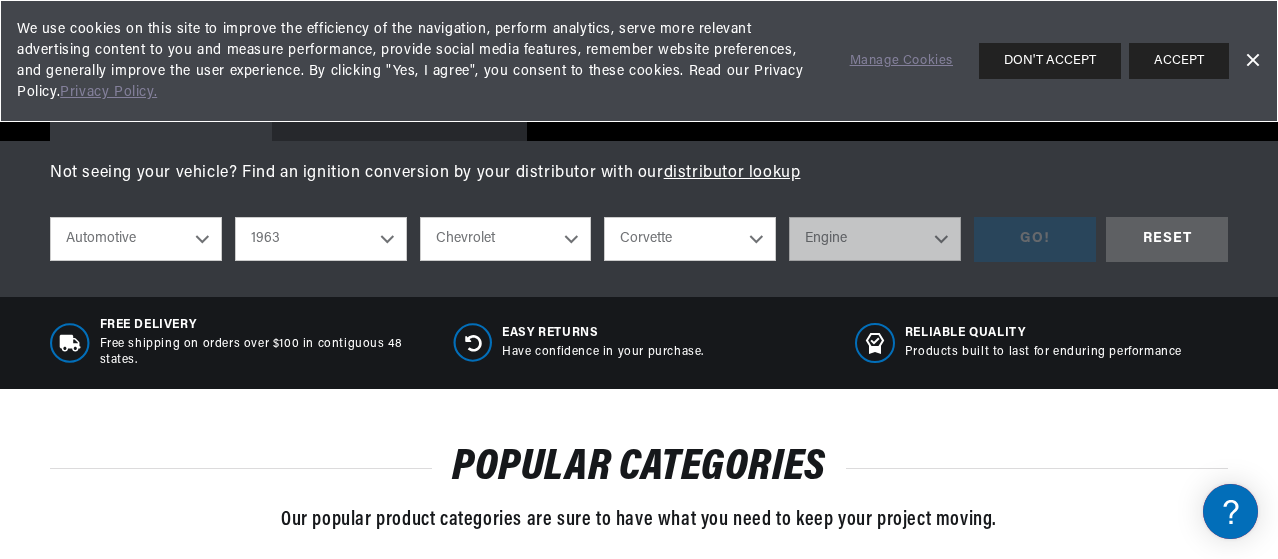 click on "Model
Bel Air
Biscayne
C10 Pickup
C20 Pickup
C30 Pickup
Chevy II
Corvair
Corvette
Impala
K10 Pickup
K20 Pickup
P10 Series
P20 Series
P30 Series
Suburban" at bounding box center [690, 239] 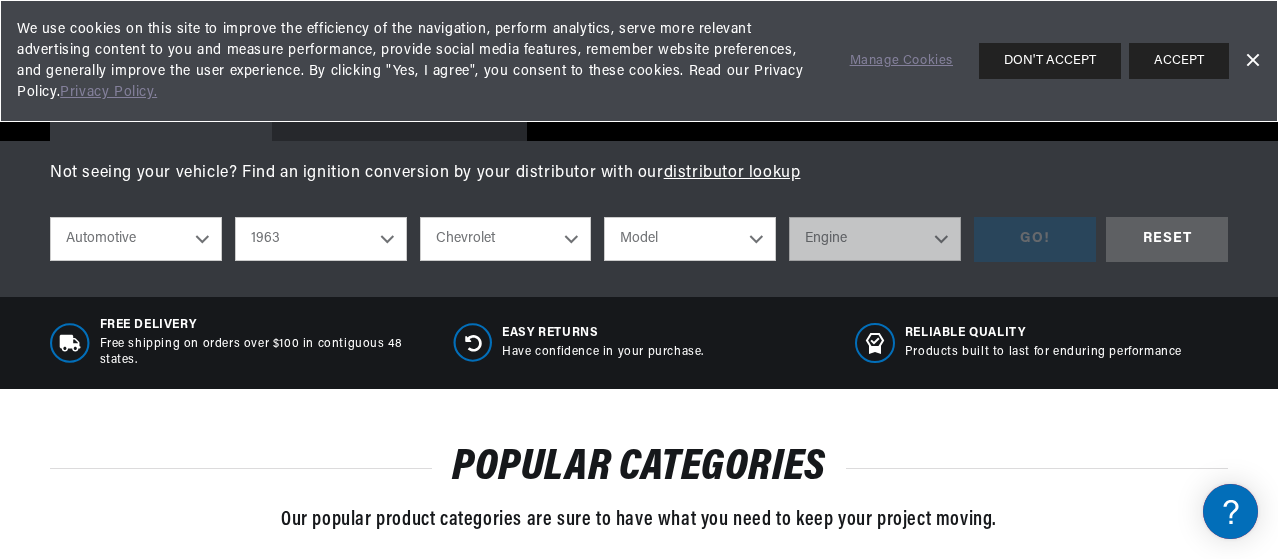select on "Corvette" 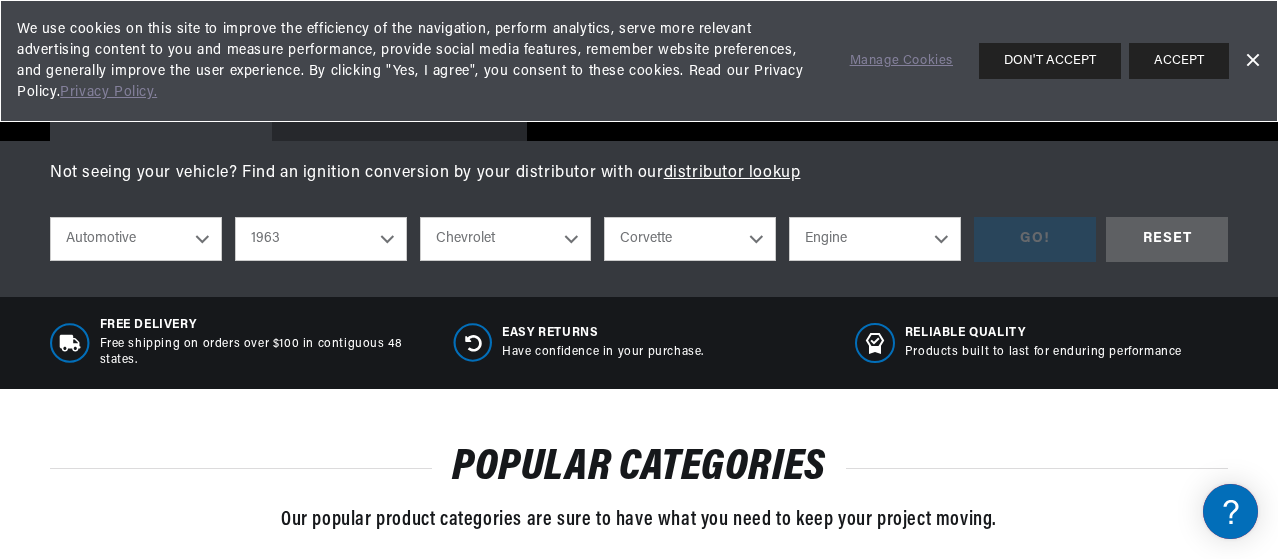 click on "Engine
6.5L
7.4L
283cid / 4.6L
327cid / 5.3L
327cid / 5.4L
348cid / 5.7L
427cid / 7.0L" at bounding box center (875, 239) 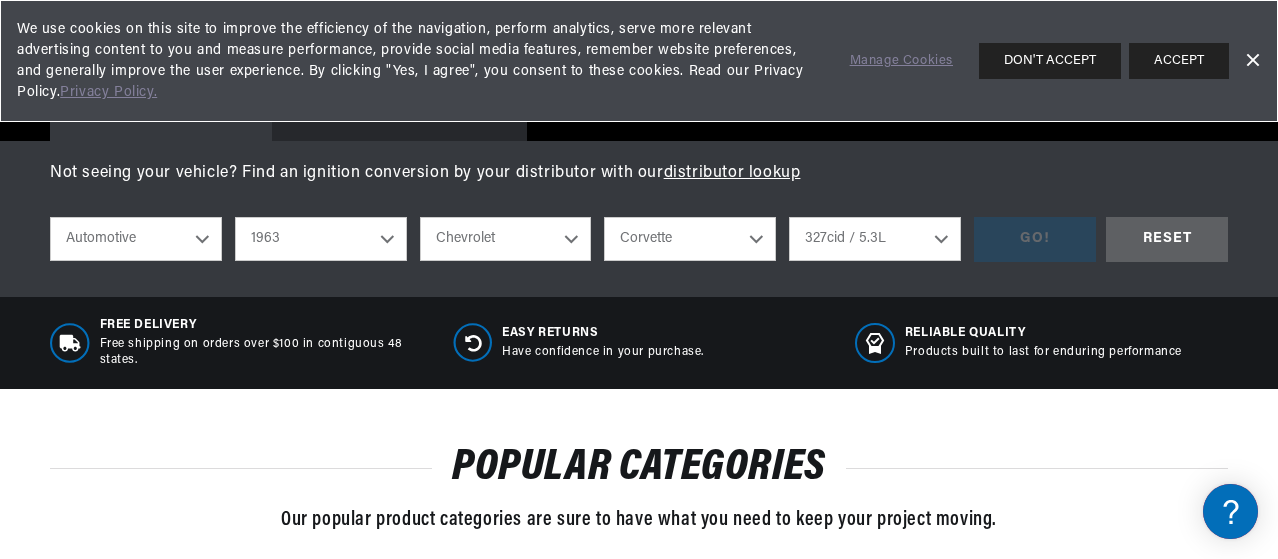 click on "Engine
6.5L
7.4L
283cid / 4.6L
327cid / 5.3L
327cid / 5.4L
348cid / 5.7L
427cid / 7.0L" at bounding box center [875, 239] 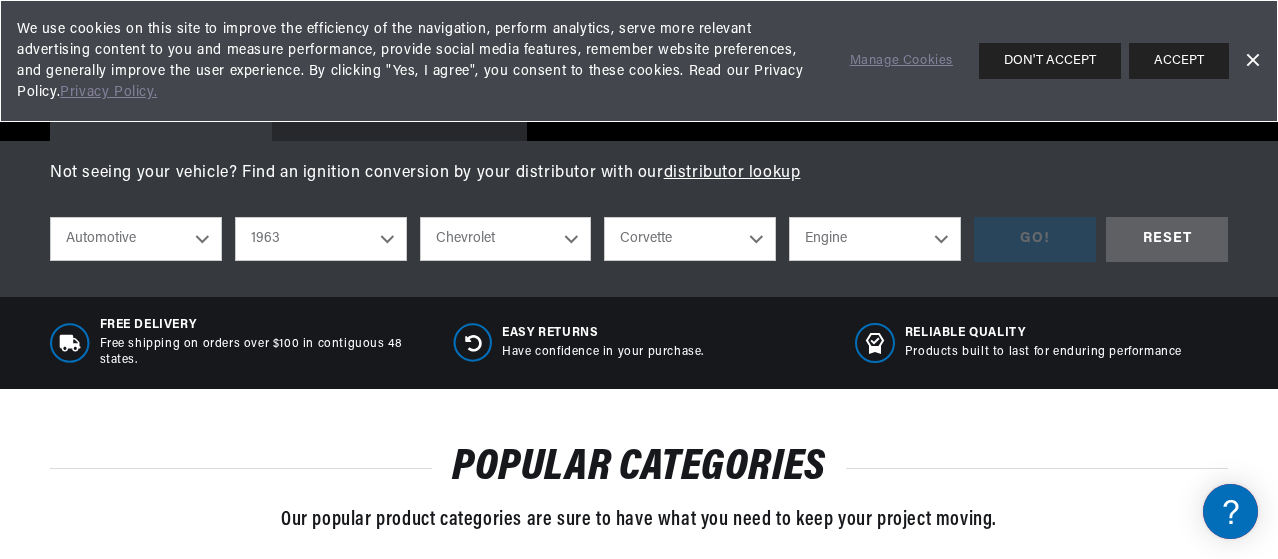 select on "327cid-5.3L" 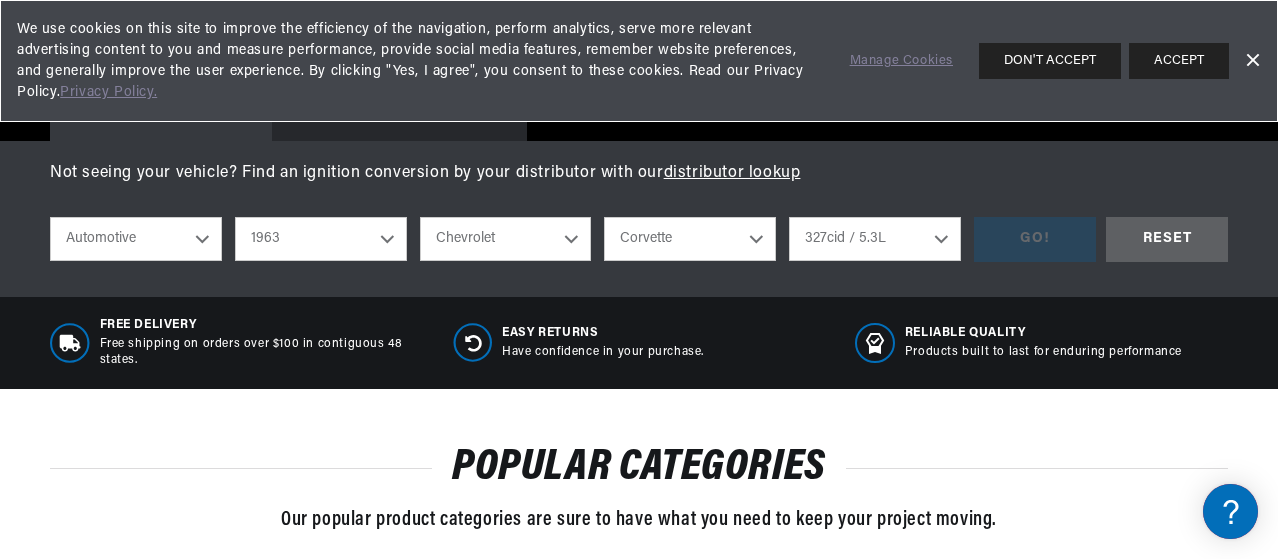 scroll, scrollTop: 0, scrollLeft: 746, axis: horizontal 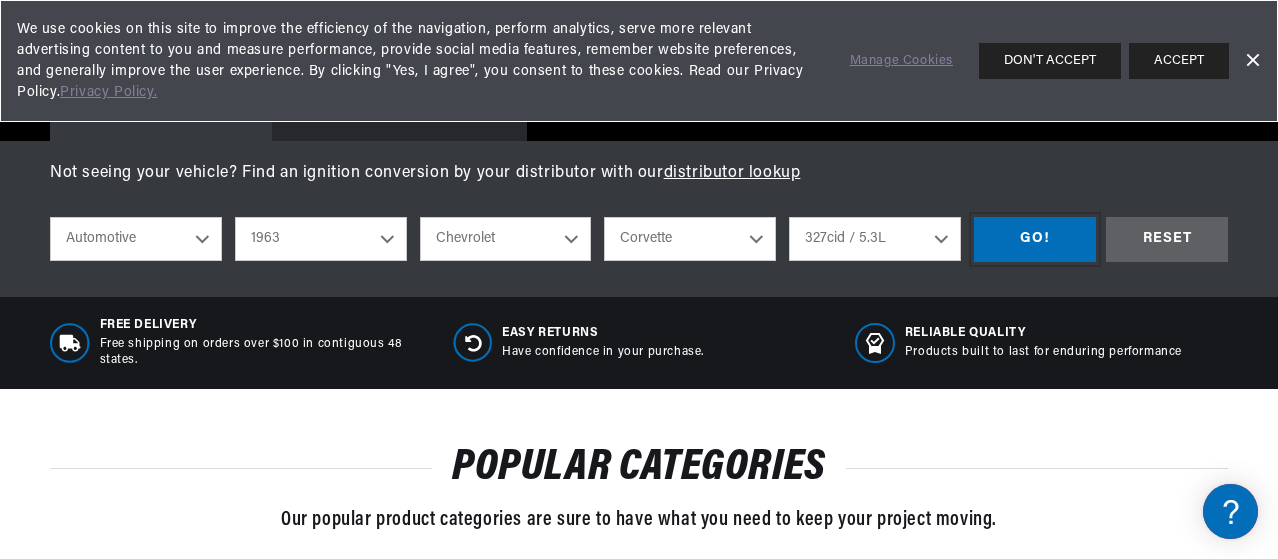 click on "GO!" at bounding box center (1035, 239) 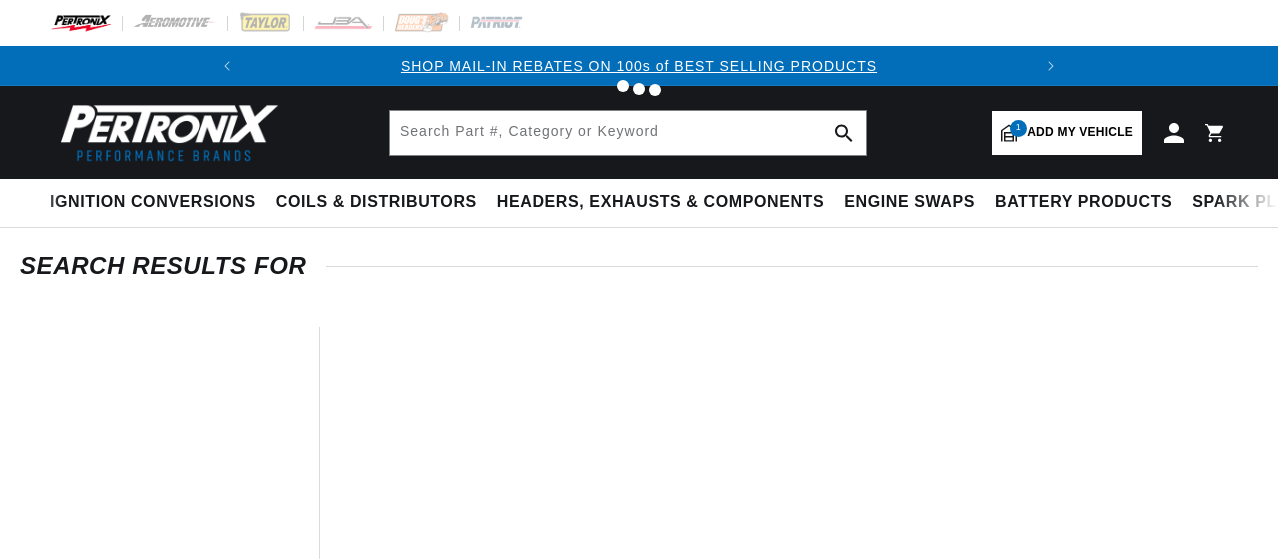 scroll, scrollTop: 0, scrollLeft: 0, axis: both 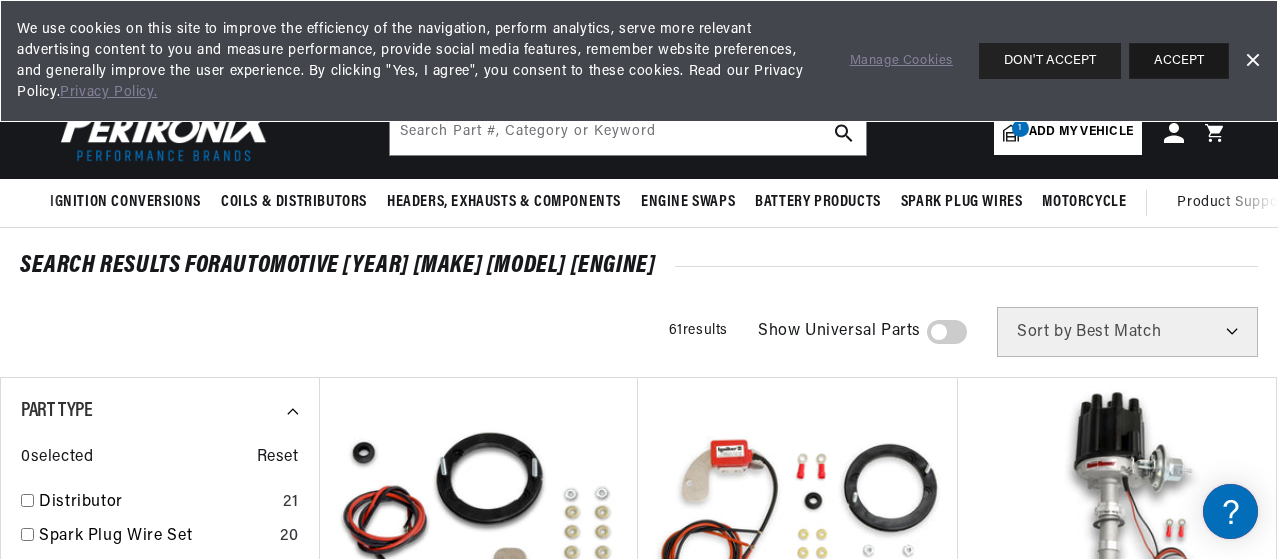 click on "ACCEPT" at bounding box center [1179, 61] 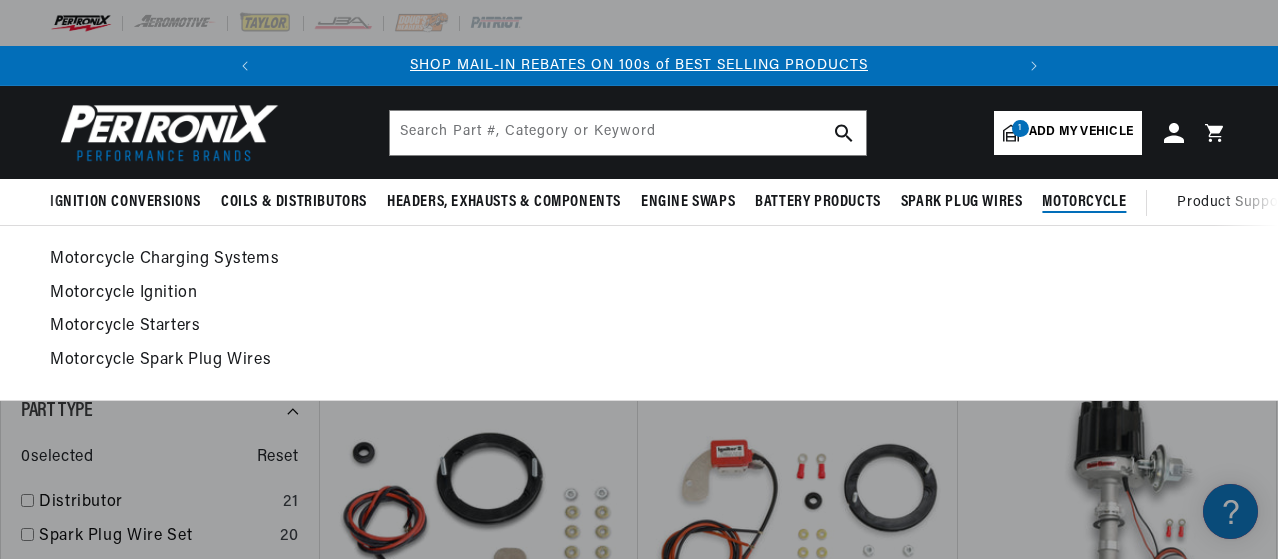 scroll, scrollTop: 33, scrollLeft: 0, axis: vertical 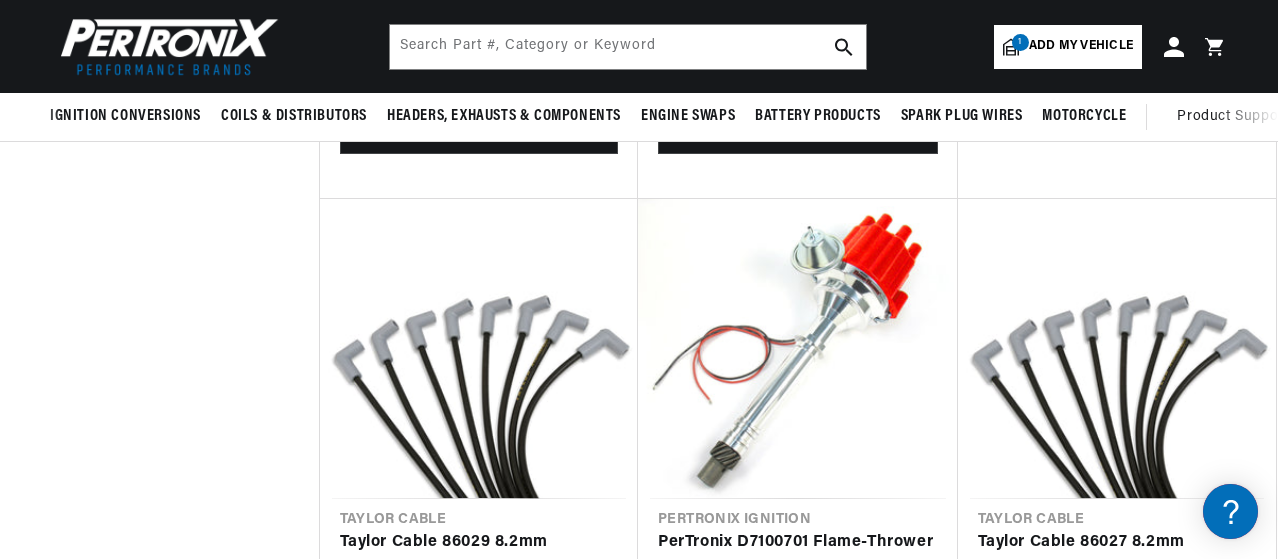 click on "Add my vehicle" at bounding box center (1081, 46) 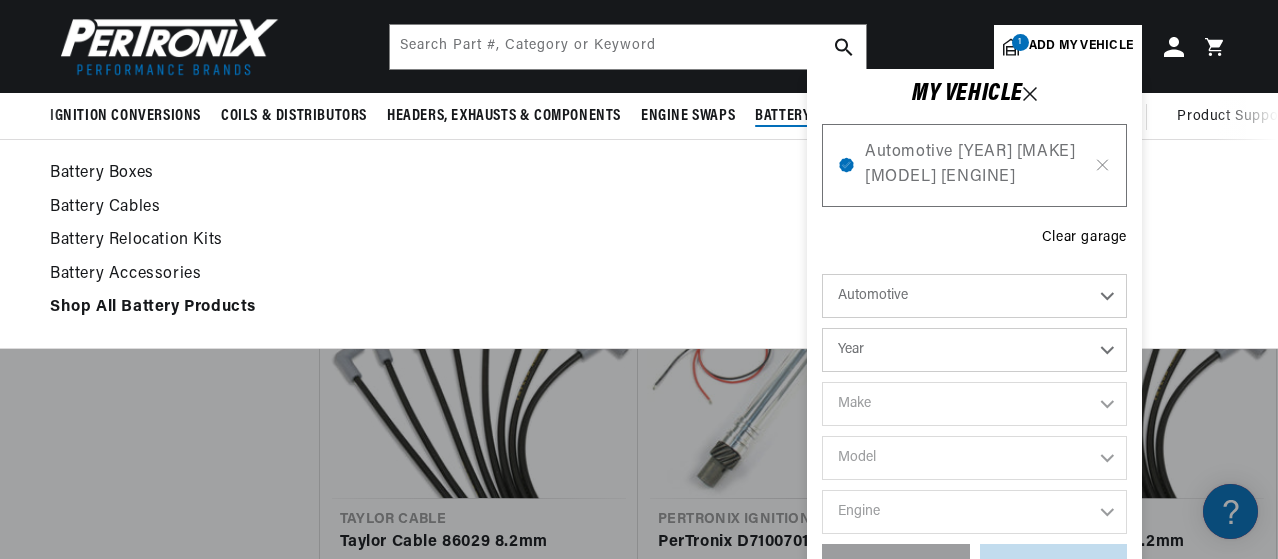scroll, scrollTop: 0, scrollLeft: 0, axis: both 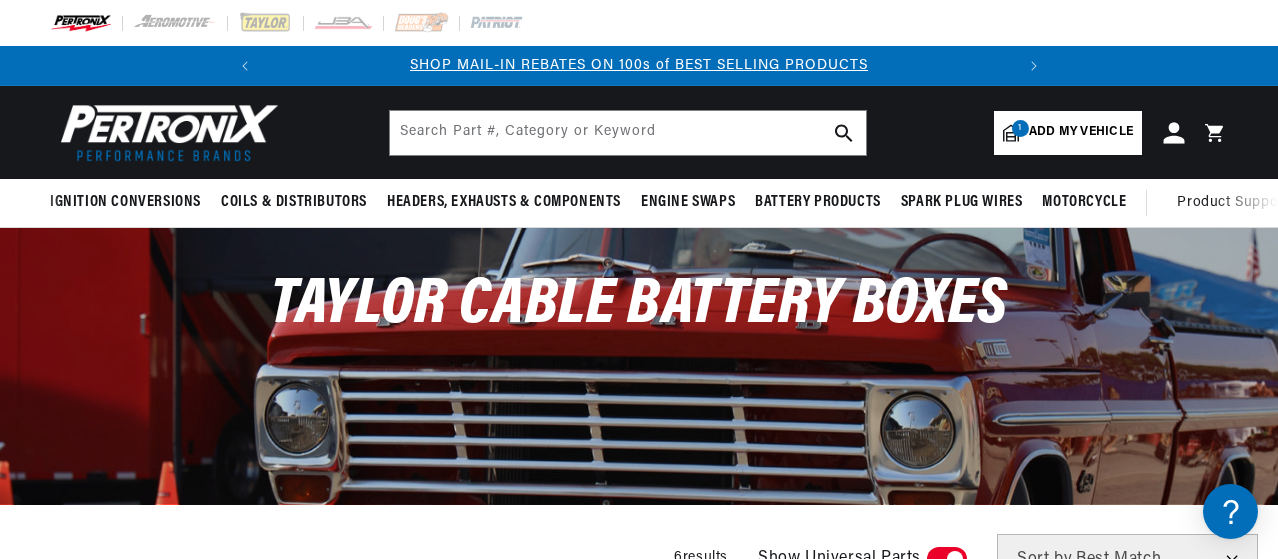 click 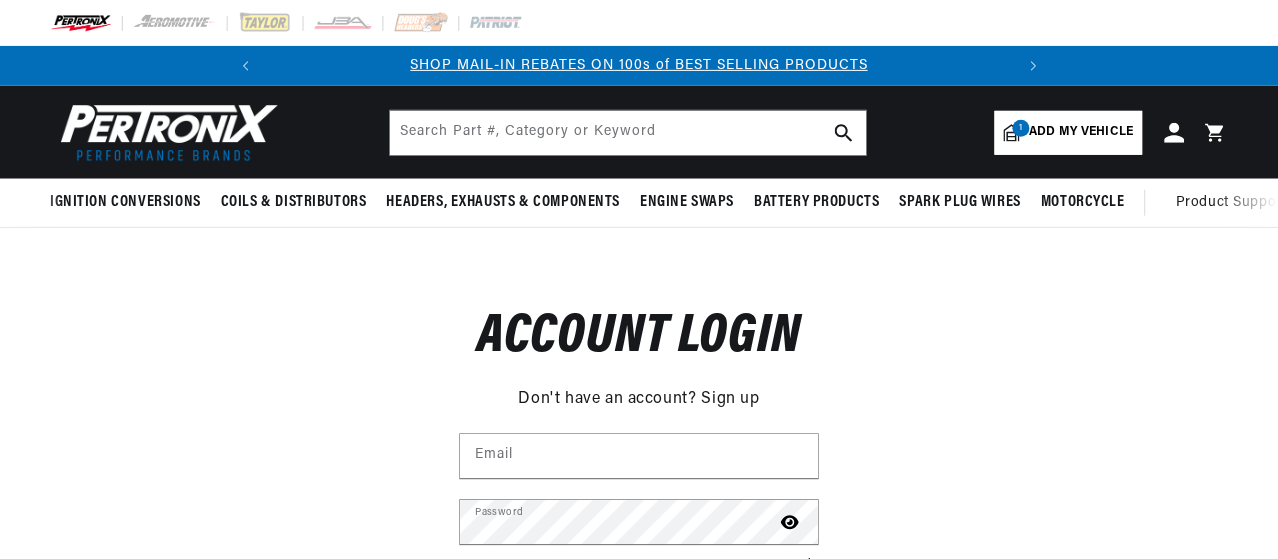 scroll, scrollTop: 0, scrollLeft: 0, axis: both 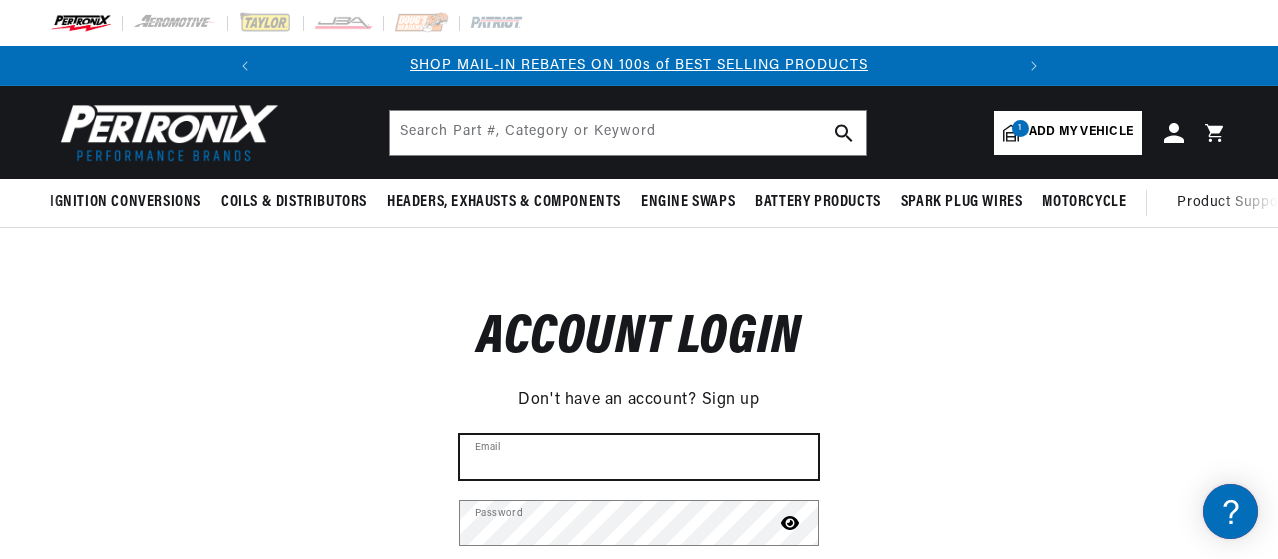 click on "Email" at bounding box center [639, 457] 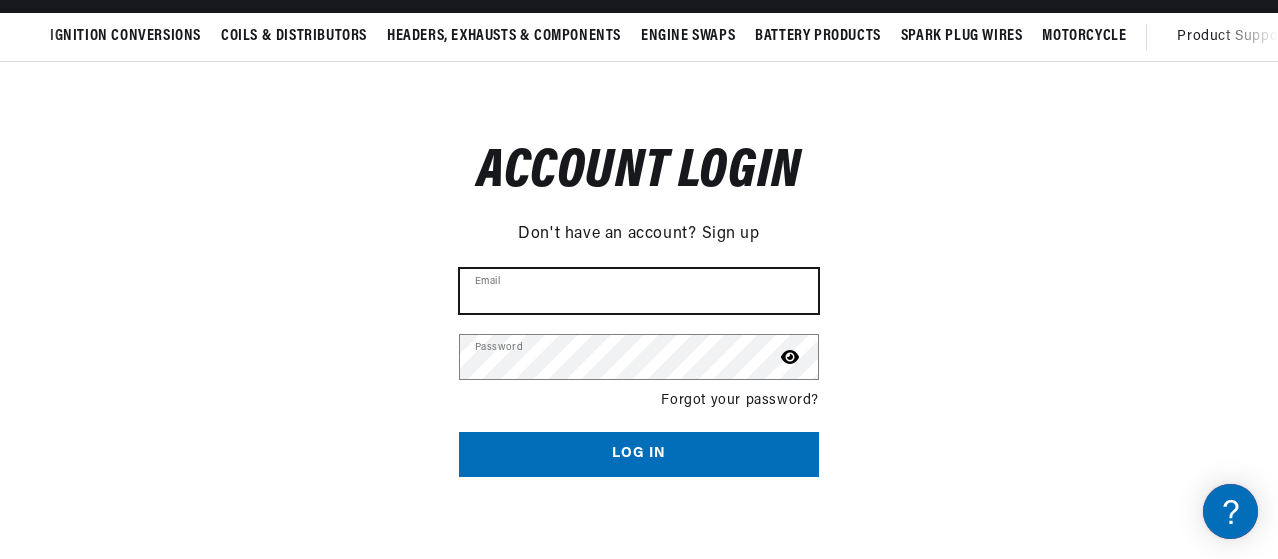 scroll, scrollTop: 200, scrollLeft: 0, axis: vertical 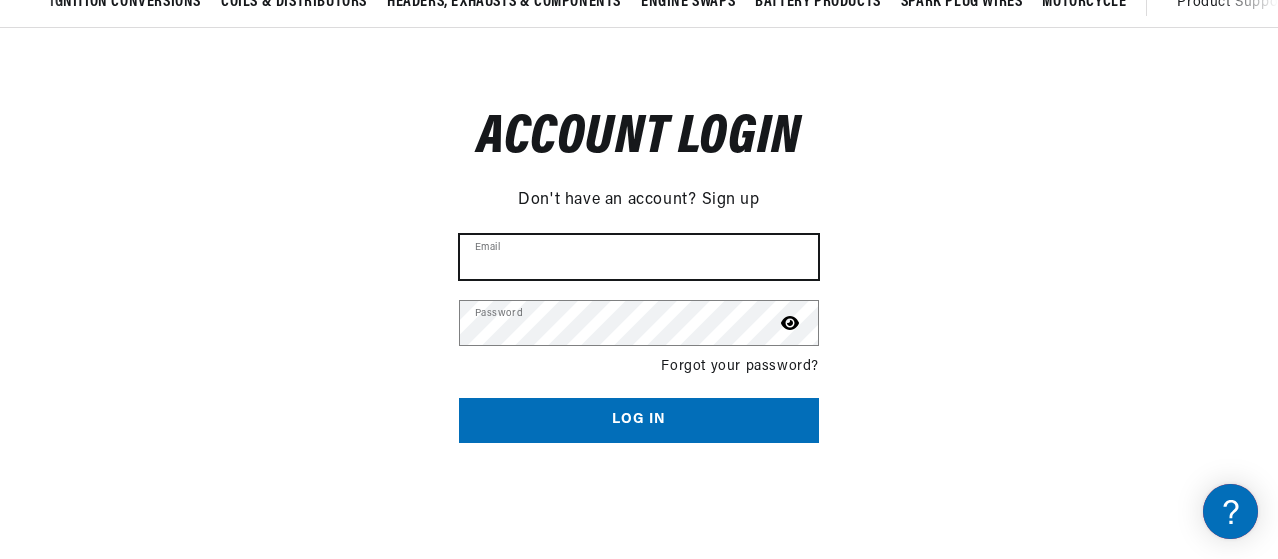 click on "Email" at bounding box center (639, 257) 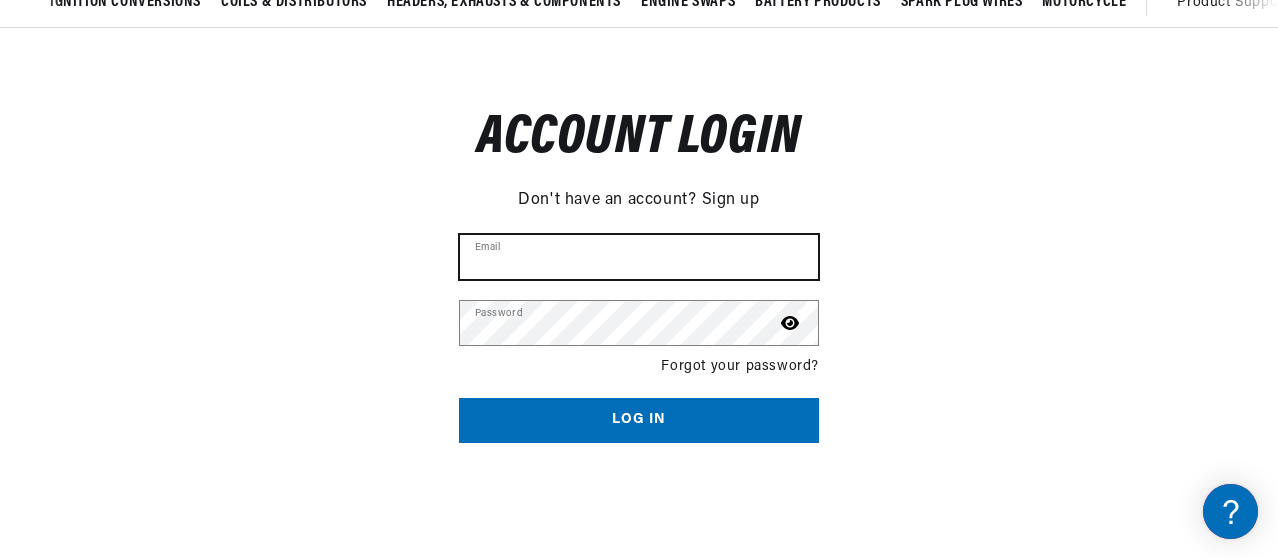 scroll, scrollTop: 0, scrollLeft: 746, axis: horizontal 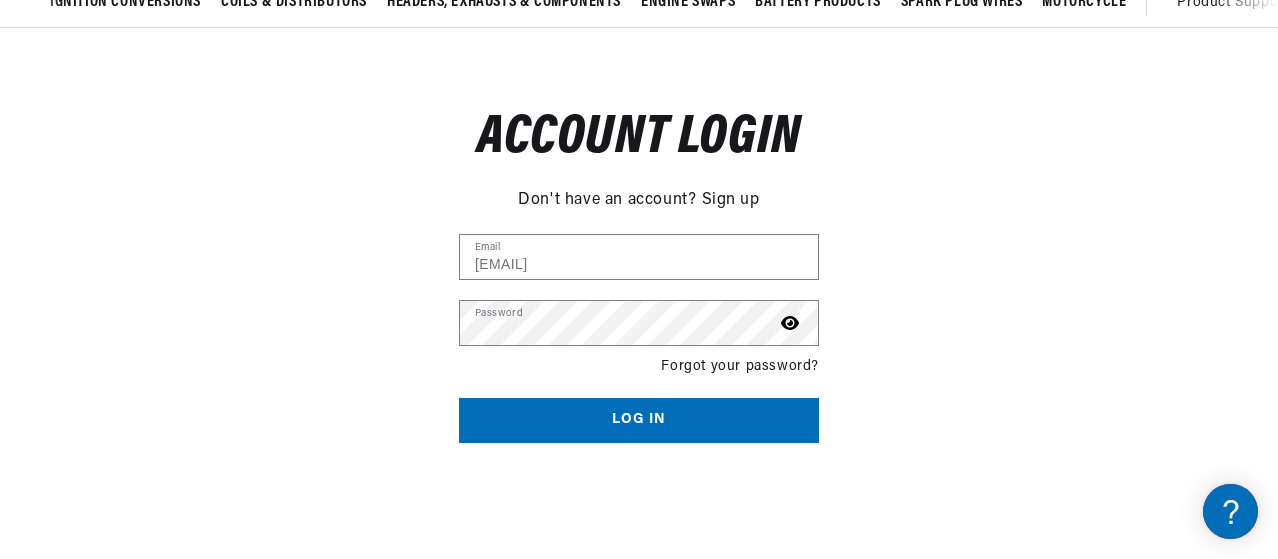 click on "Log in" at bounding box center (639, 420) 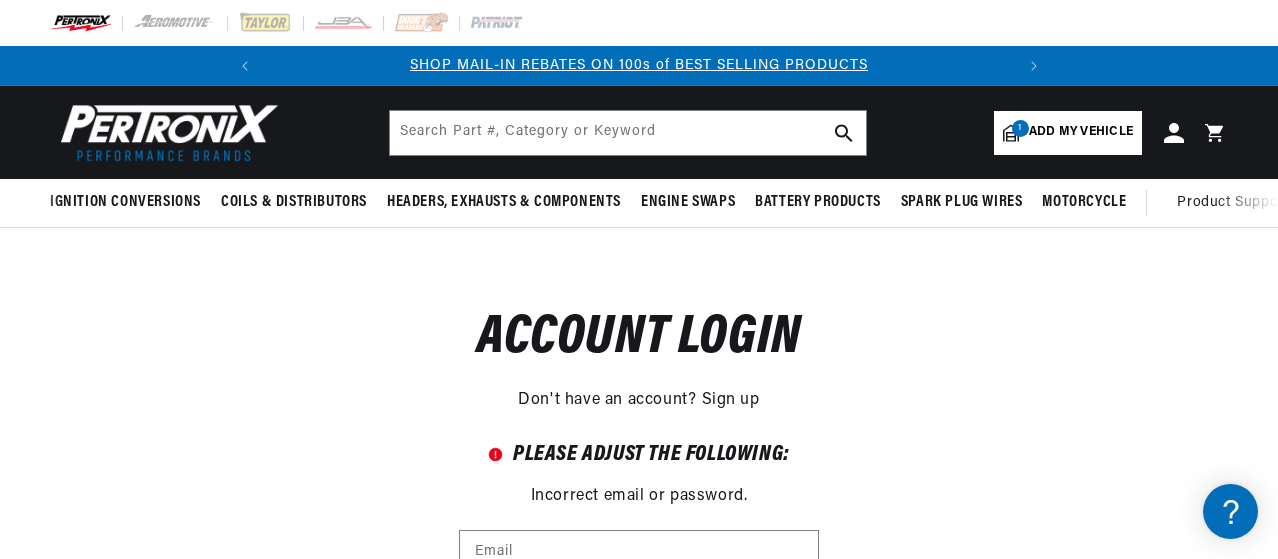 scroll, scrollTop: 0, scrollLeft: 0, axis: both 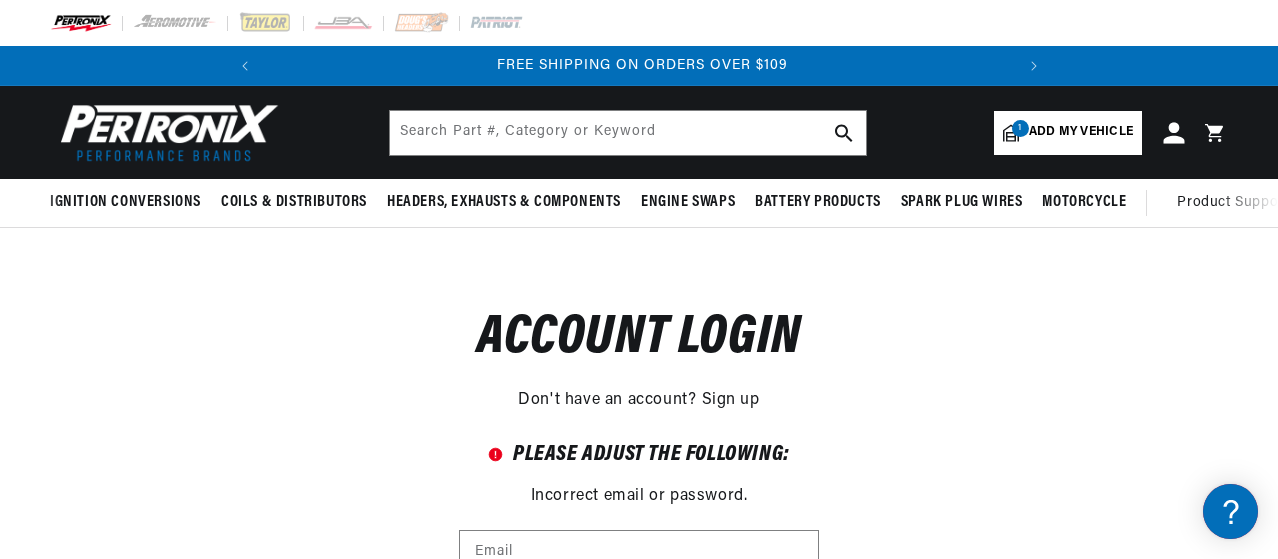 click 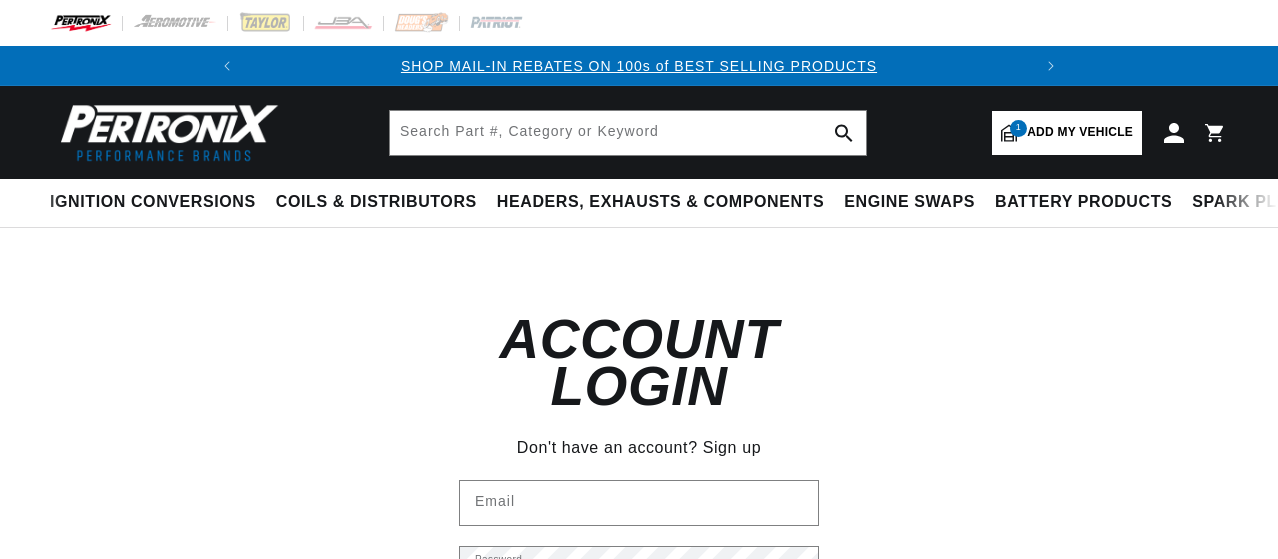scroll, scrollTop: 0, scrollLeft: 0, axis: both 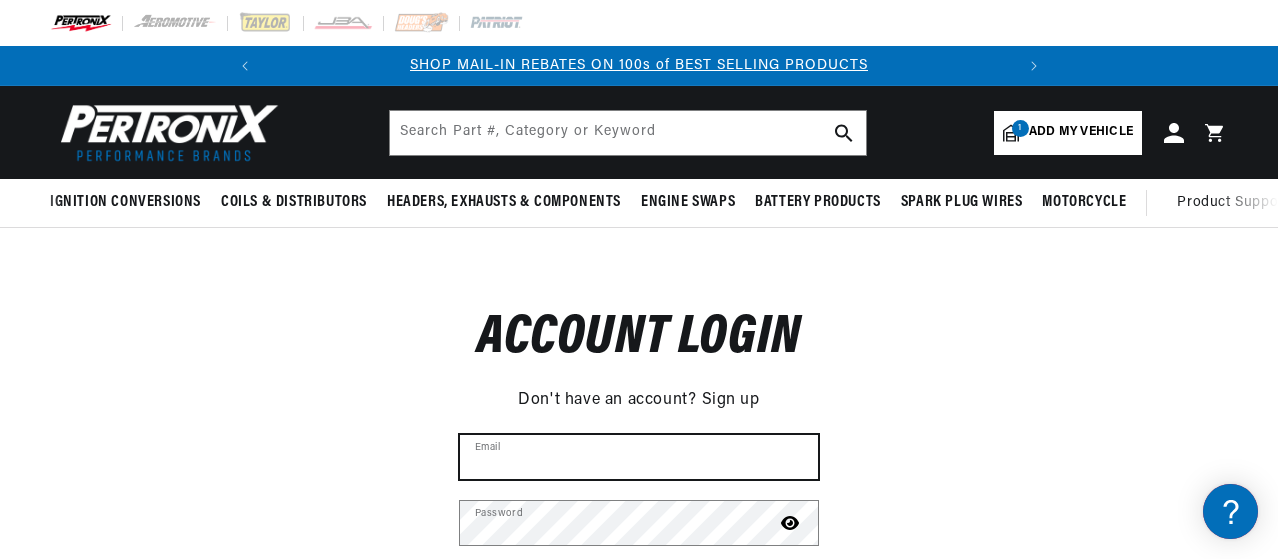 click on "Email" at bounding box center (639, 457) 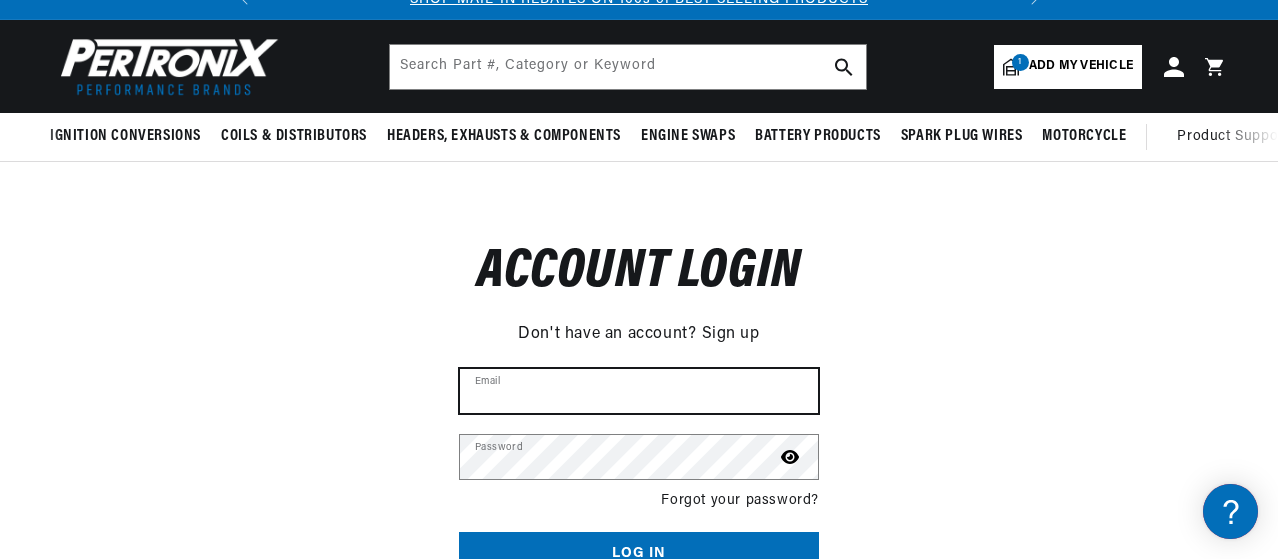 scroll, scrollTop: 133, scrollLeft: 0, axis: vertical 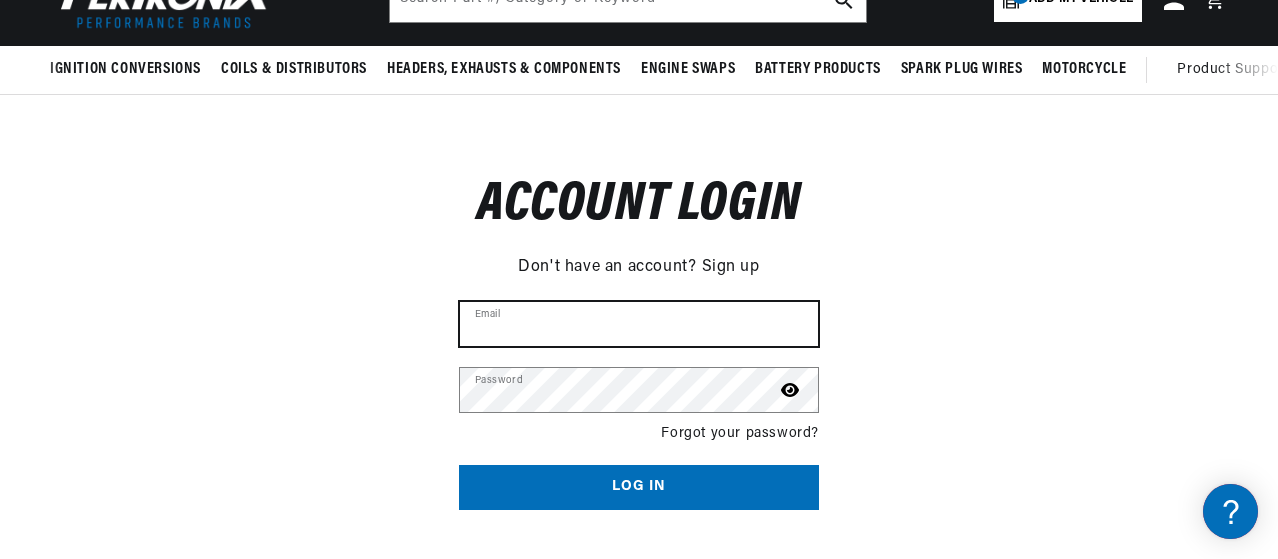 click on "Email" at bounding box center [639, 324] 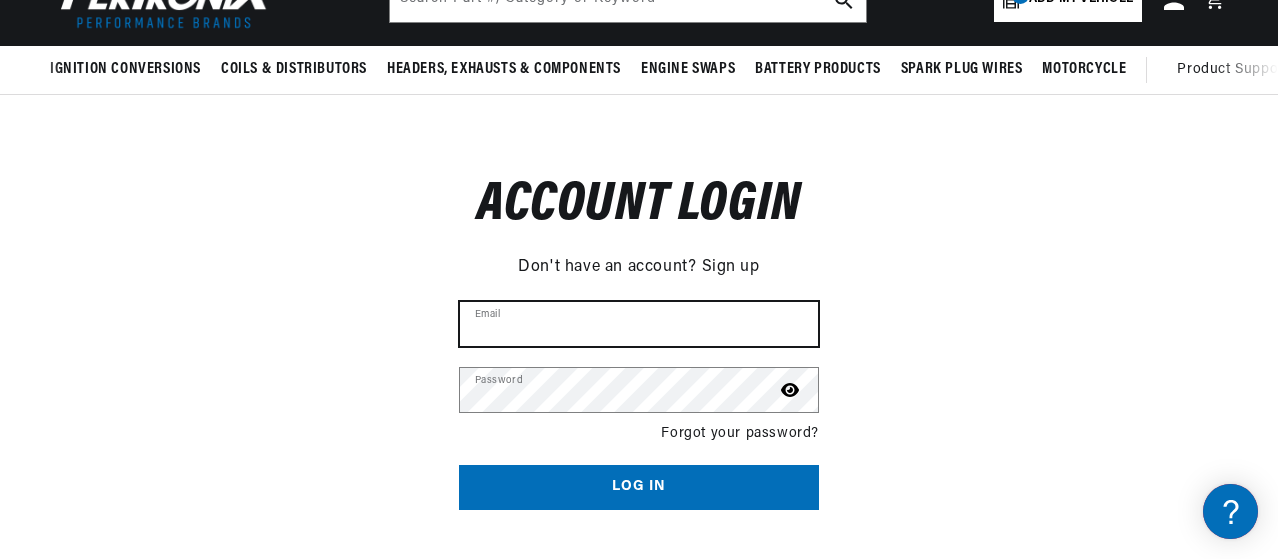 type on "cpljosephpr@gmail.com" 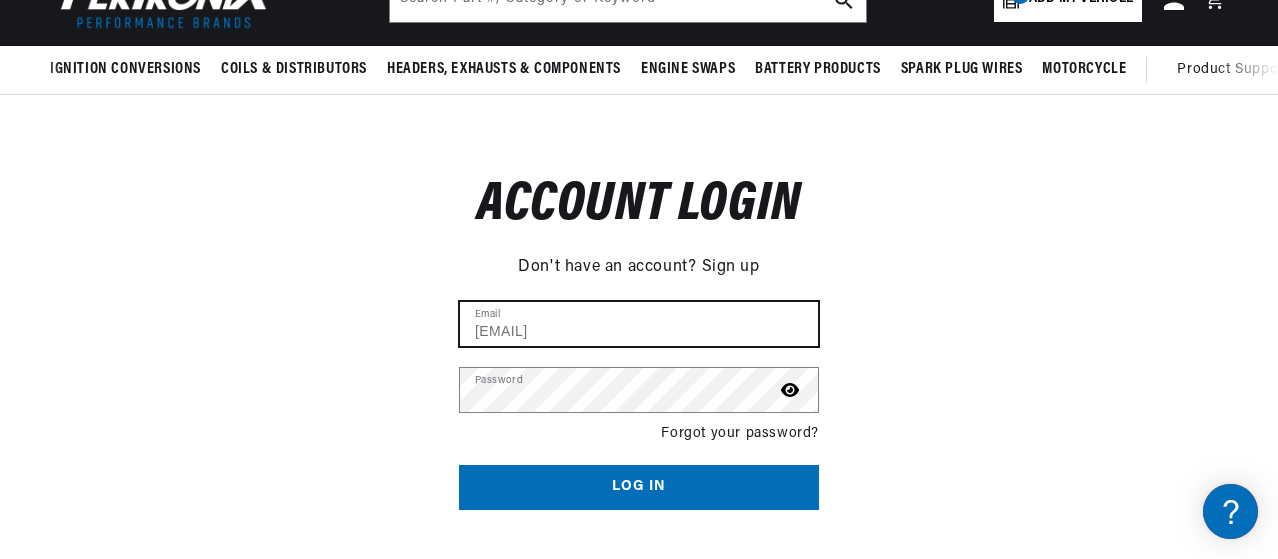 scroll, scrollTop: 0, scrollLeft: 746, axis: horizontal 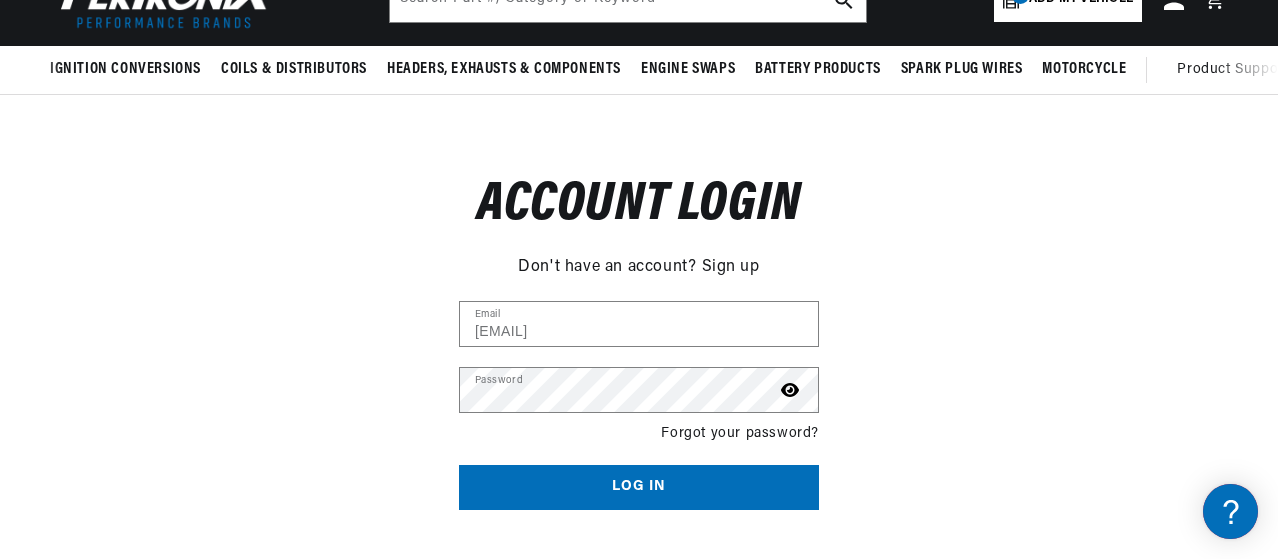 click on "Log in" at bounding box center [639, 487] 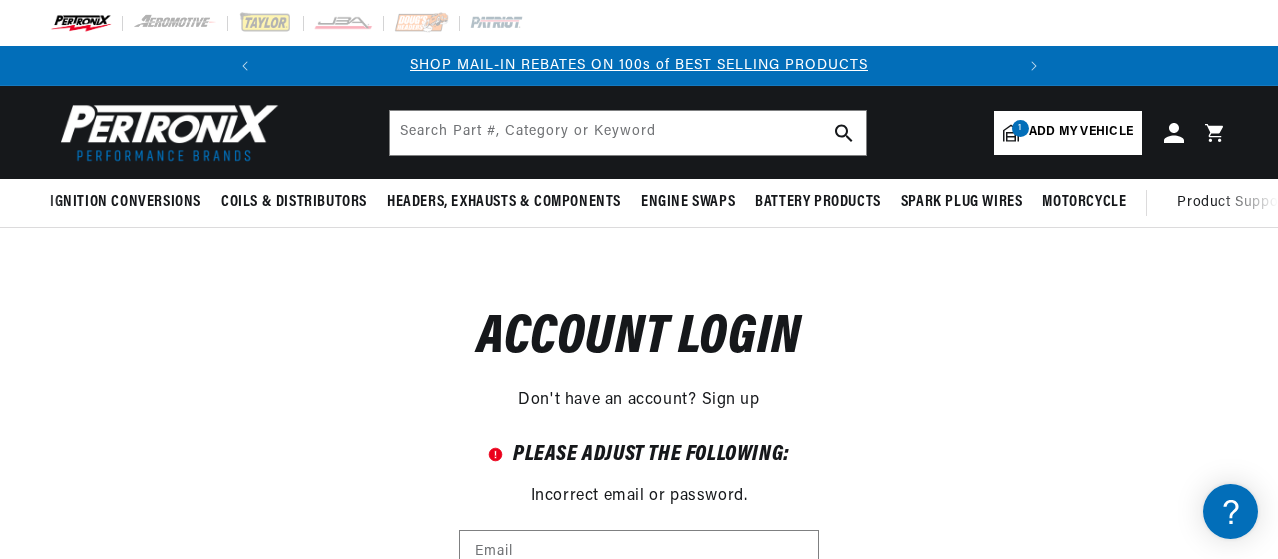 scroll, scrollTop: 0, scrollLeft: 0, axis: both 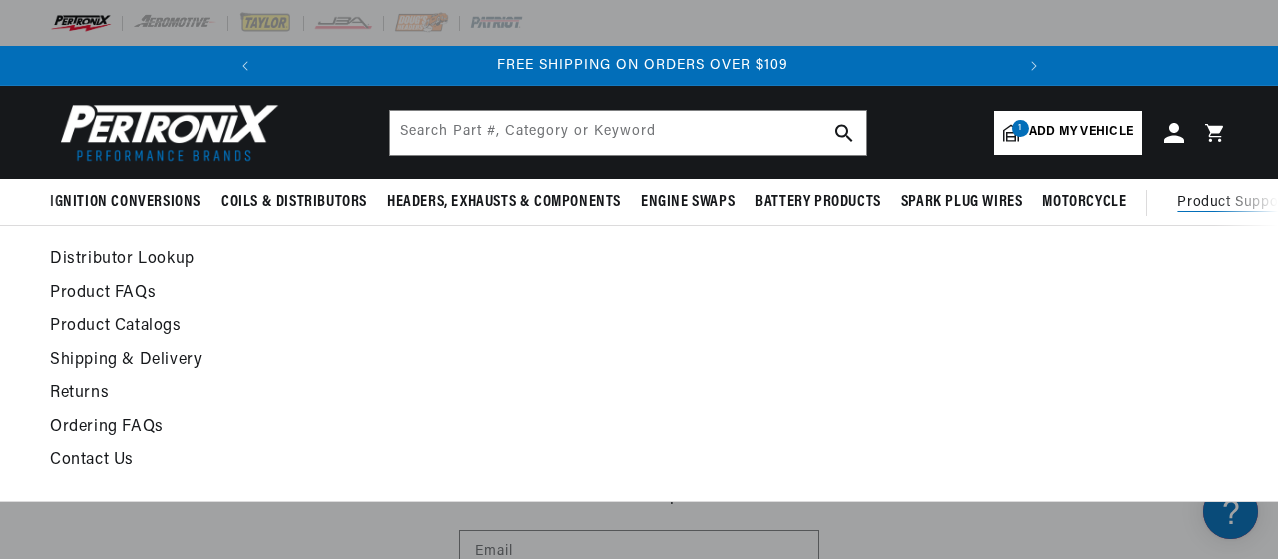 click on "Product Support" at bounding box center (1232, 203) 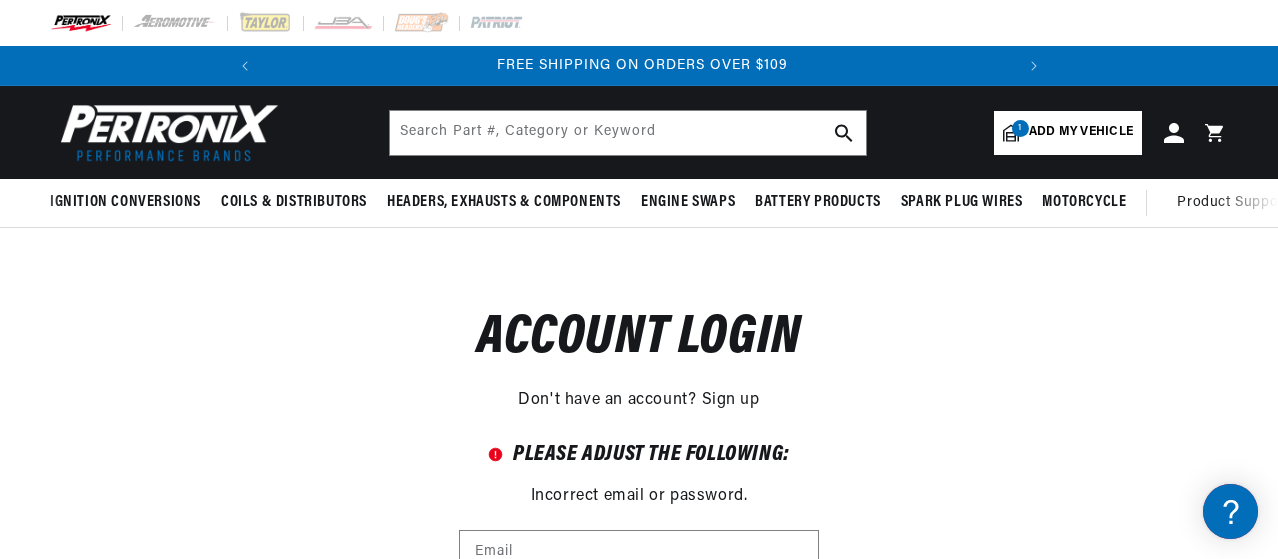 scroll, scrollTop: 0, scrollLeft: 0, axis: both 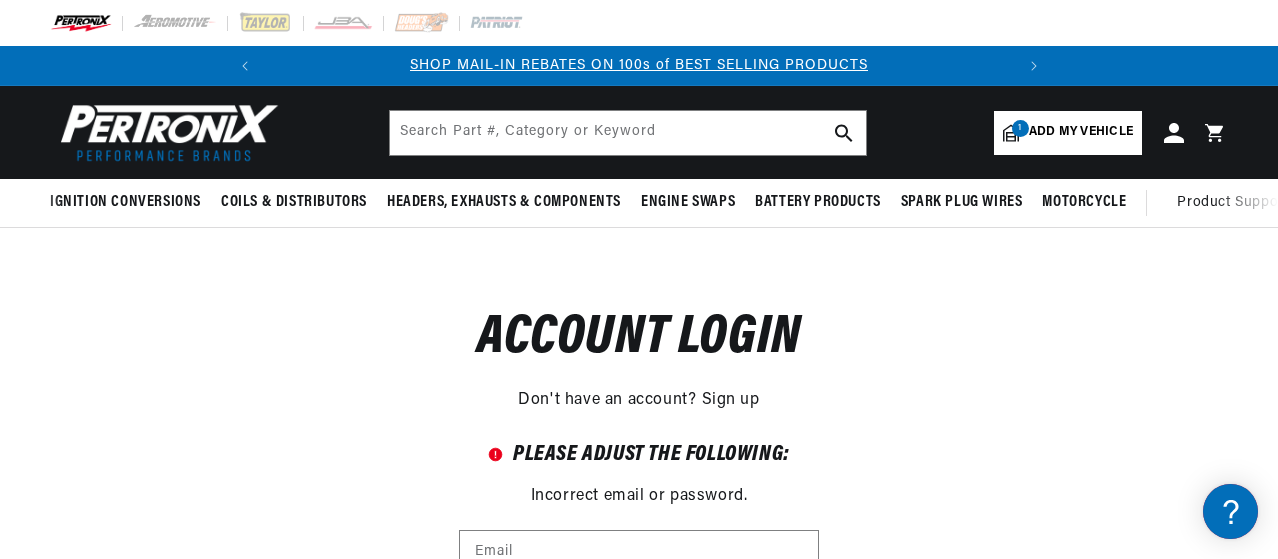 drag, startPoint x: 1096, startPoint y: 265, endPoint x: 1196, endPoint y: 386, distance: 156.97452 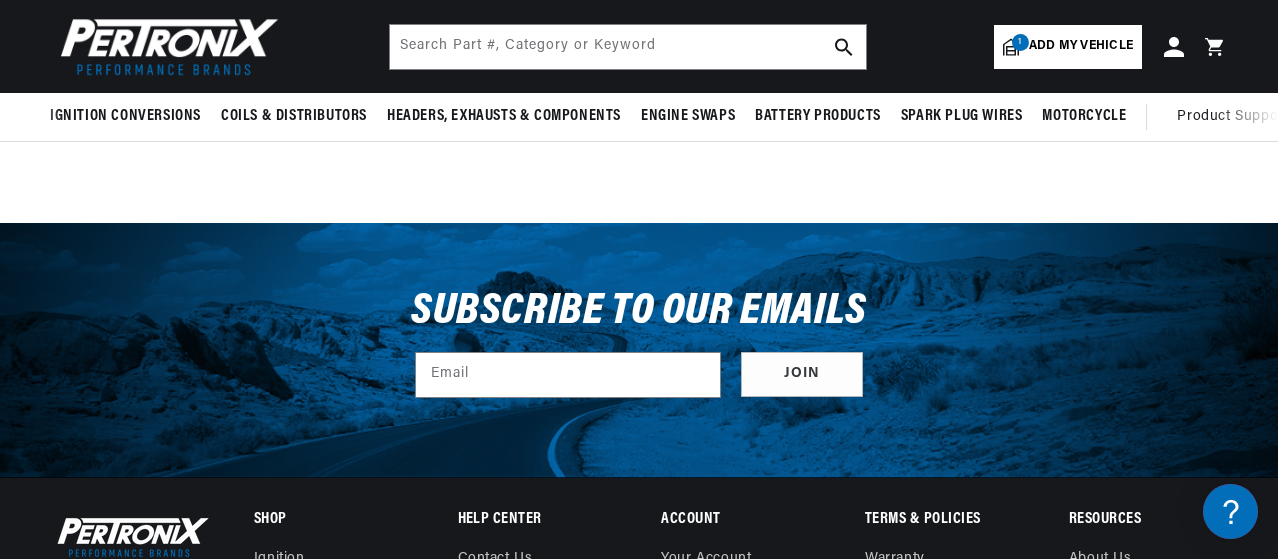 scroll, scrollTop: 500, scrollLeft: 0, axis: vertical 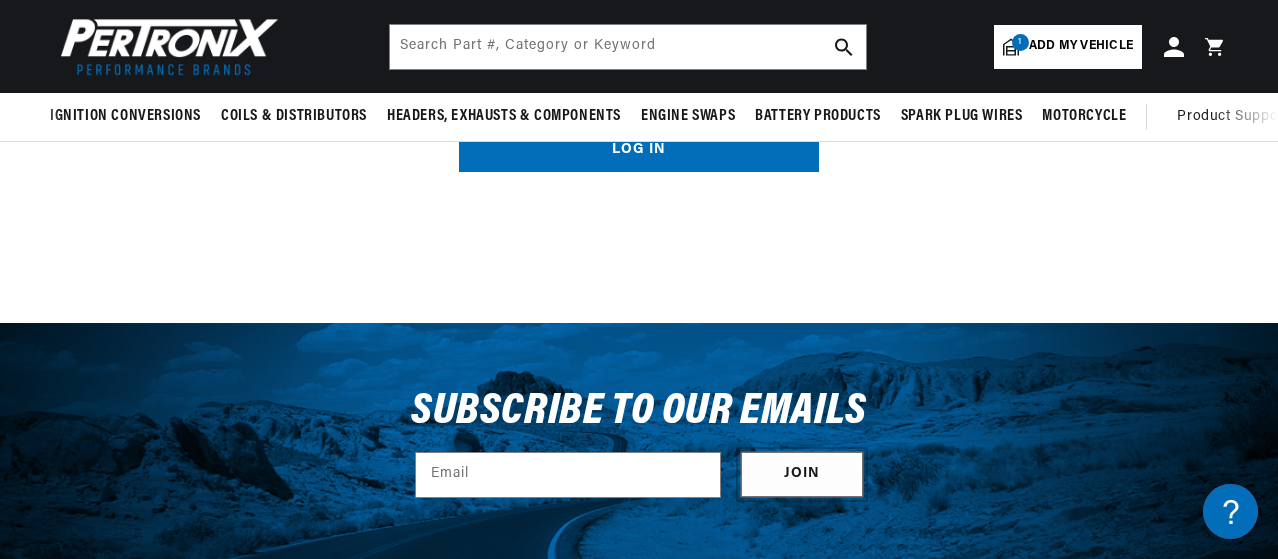 click on "Join" at bounding box center [802, 474] 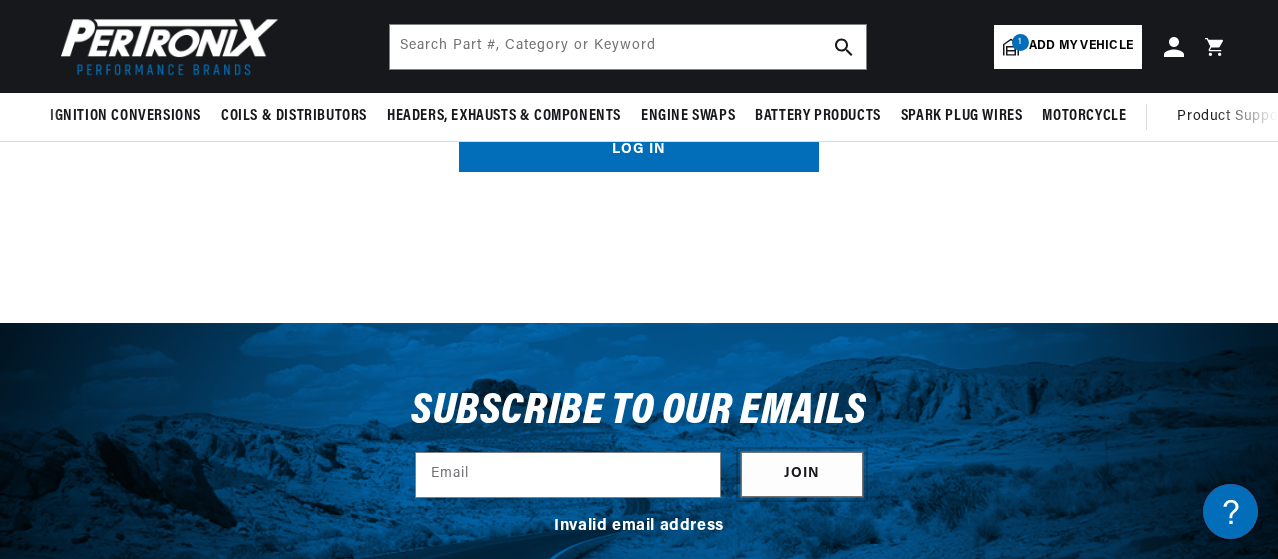 scroll, scrollTop: 0, scrollLeft: 0, axis: both 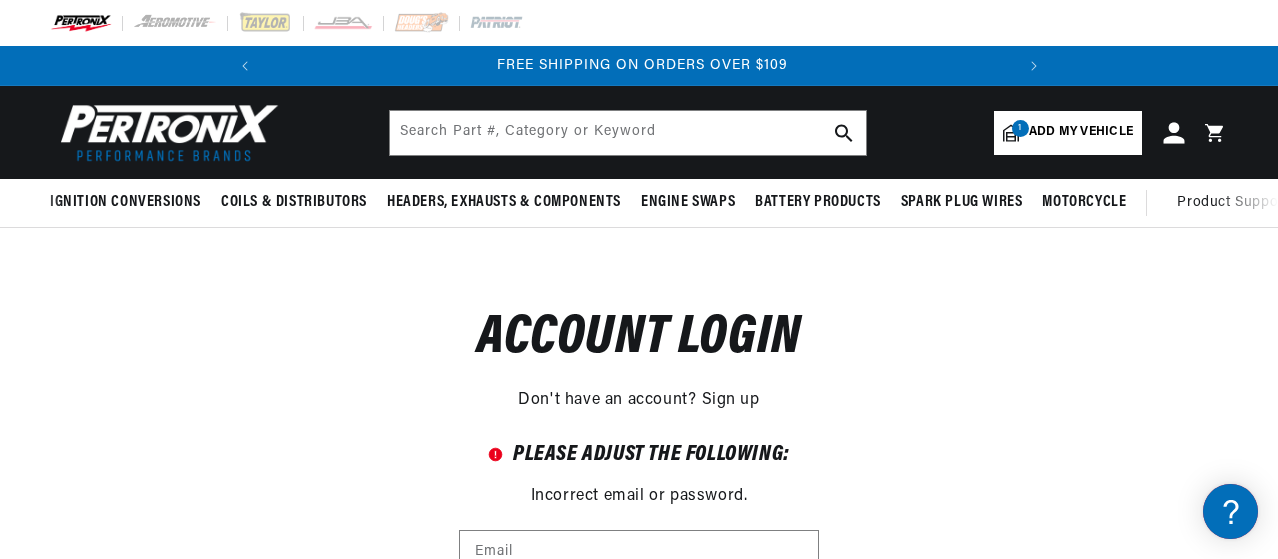 click 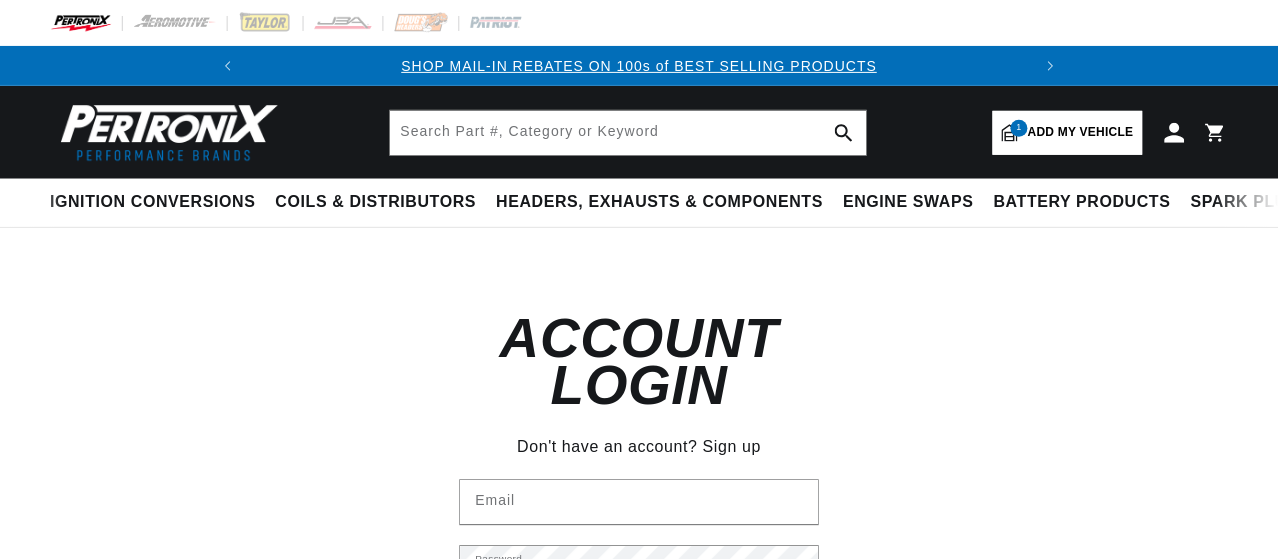 scroll, scrollTop: 0, scrollLeft: 0, axis: both 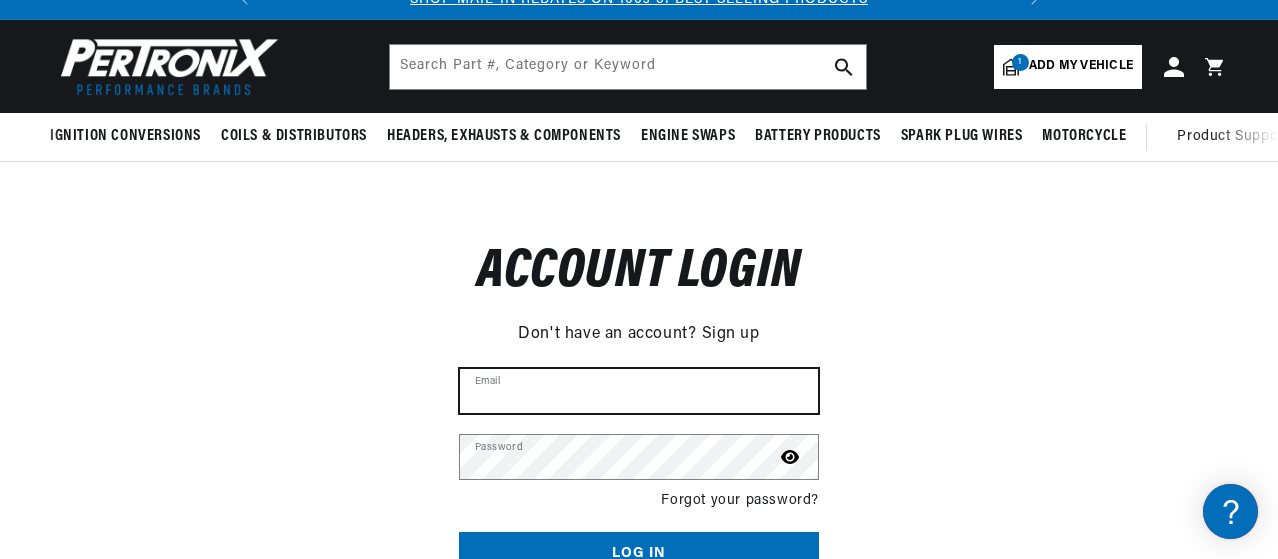 click on "Email" at bounding box center (639, 391) 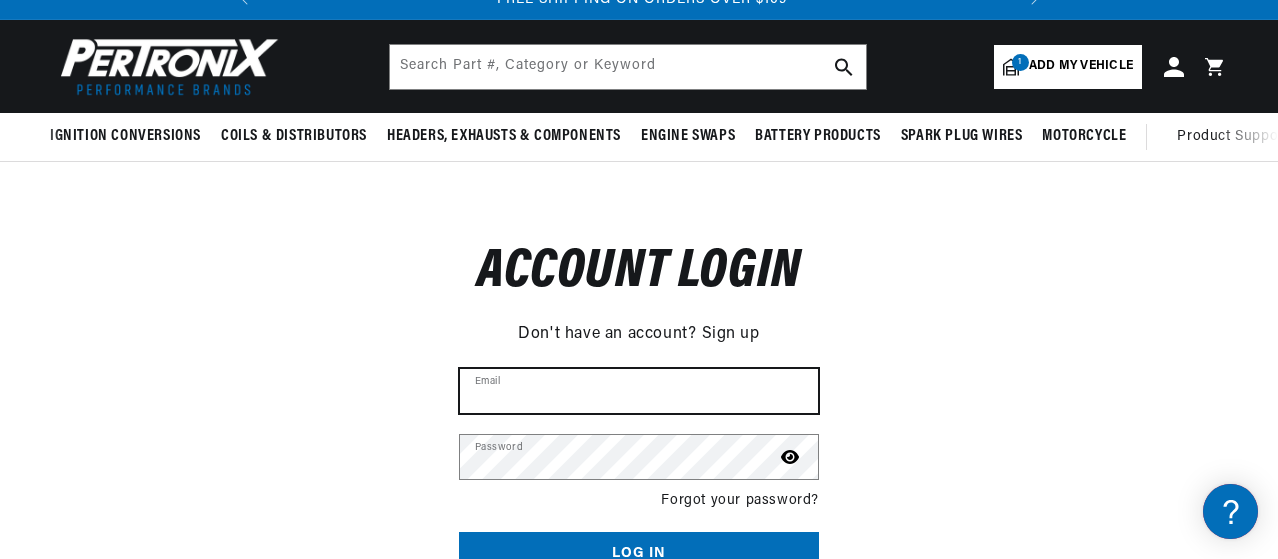 click on "Email" at bounding box center (639, 391) 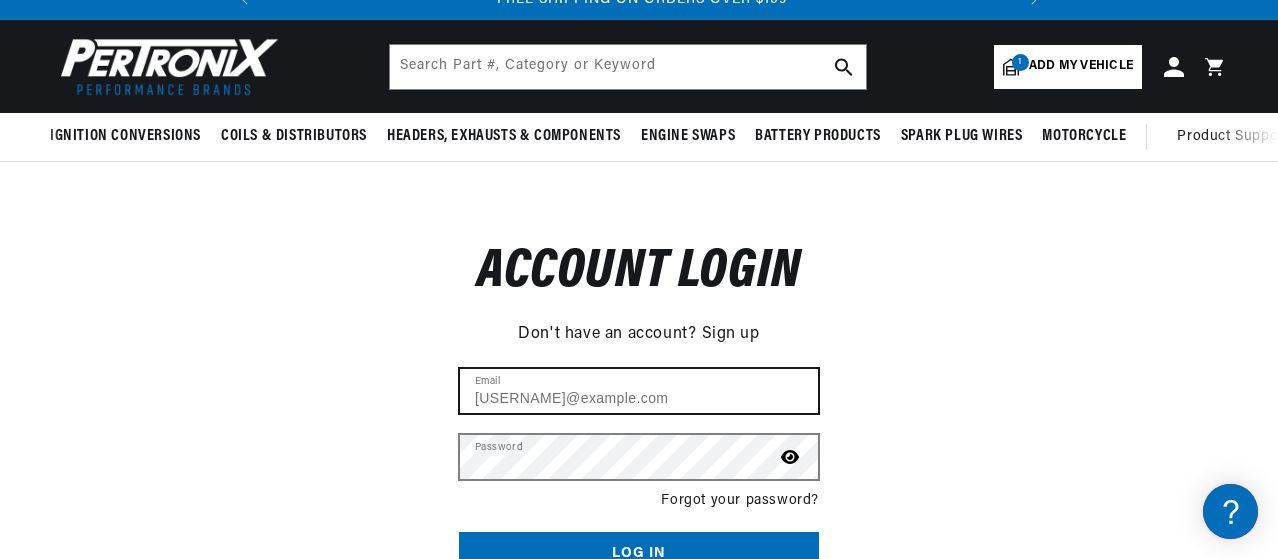 scroll, scrollTop: 0, scrollLeft: 0, axis: both 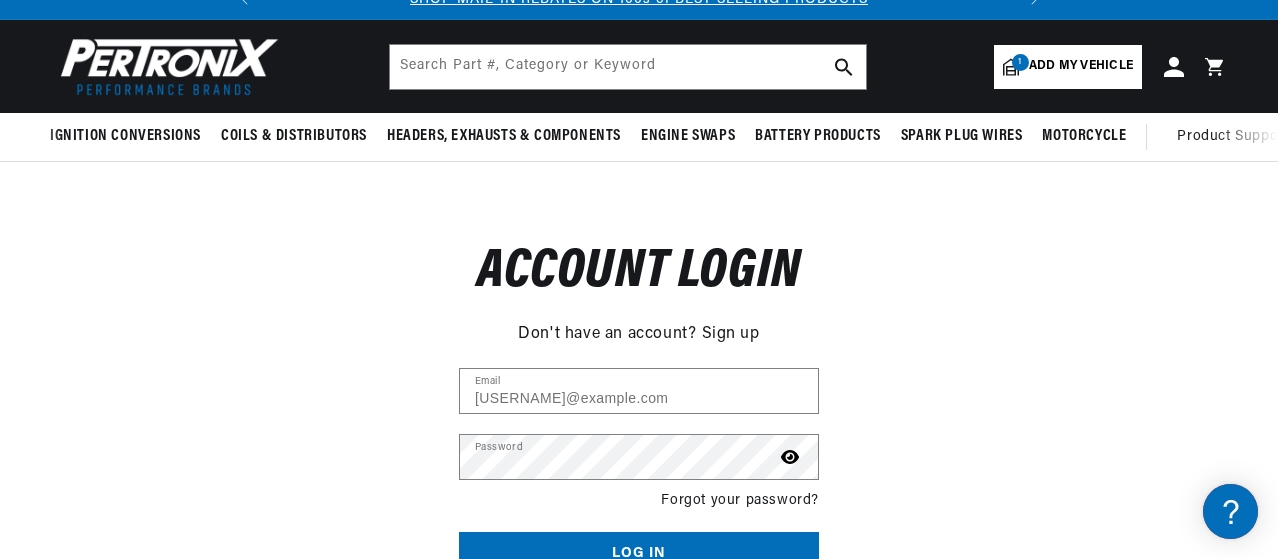 click on "Sign up" at bounding box center (731, 335) 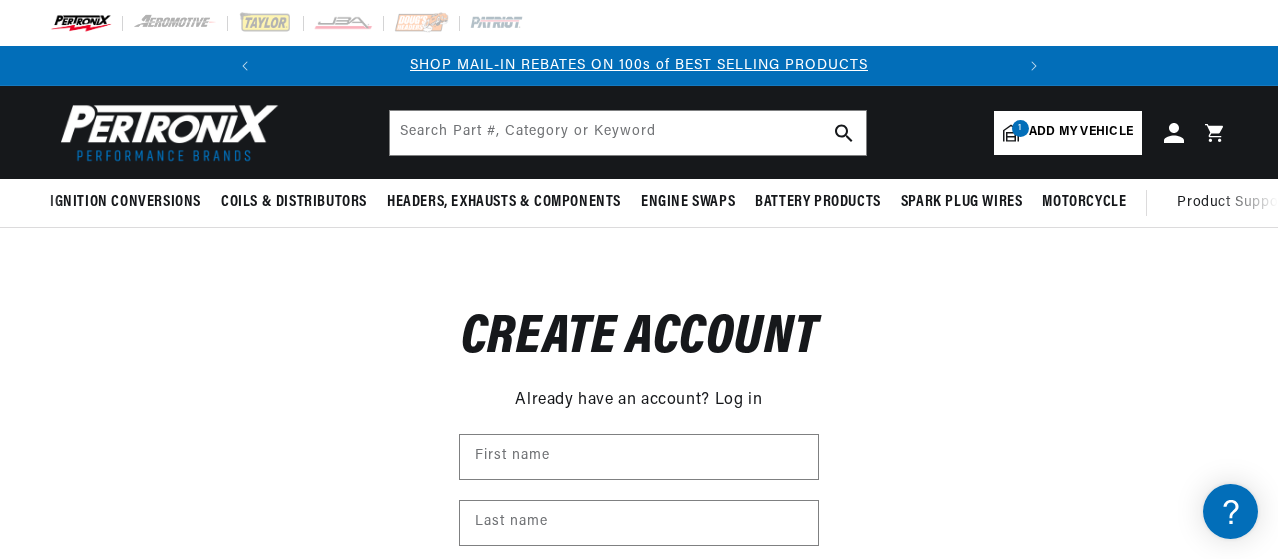 scroll, scrollTop: 0, scrollLeft: 0, axis: both 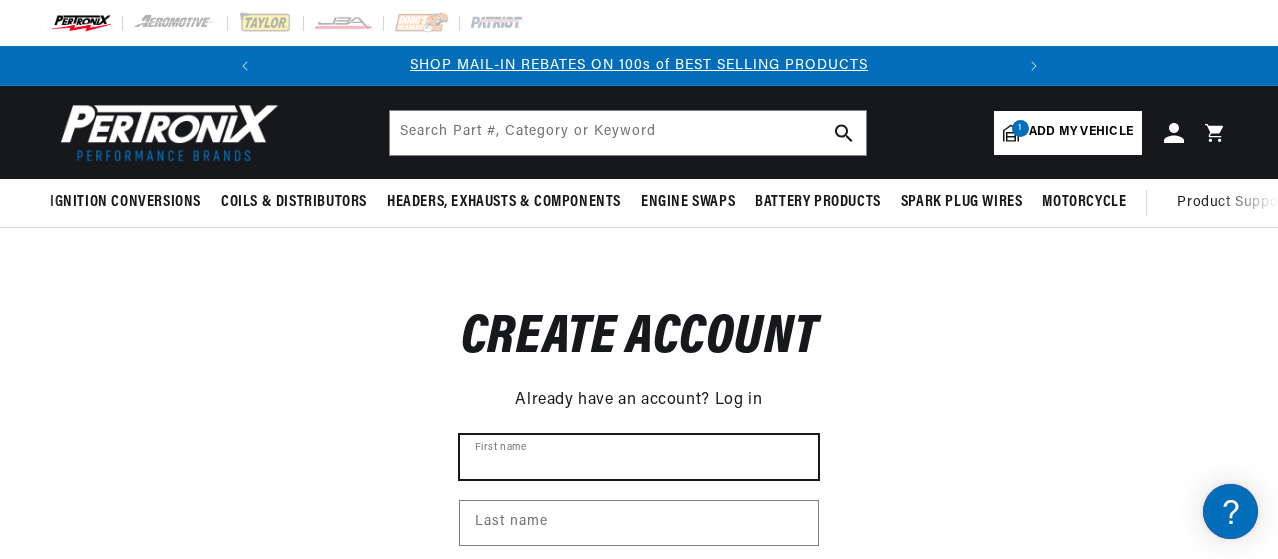 click on "First name" at bounding box center [639, 457] 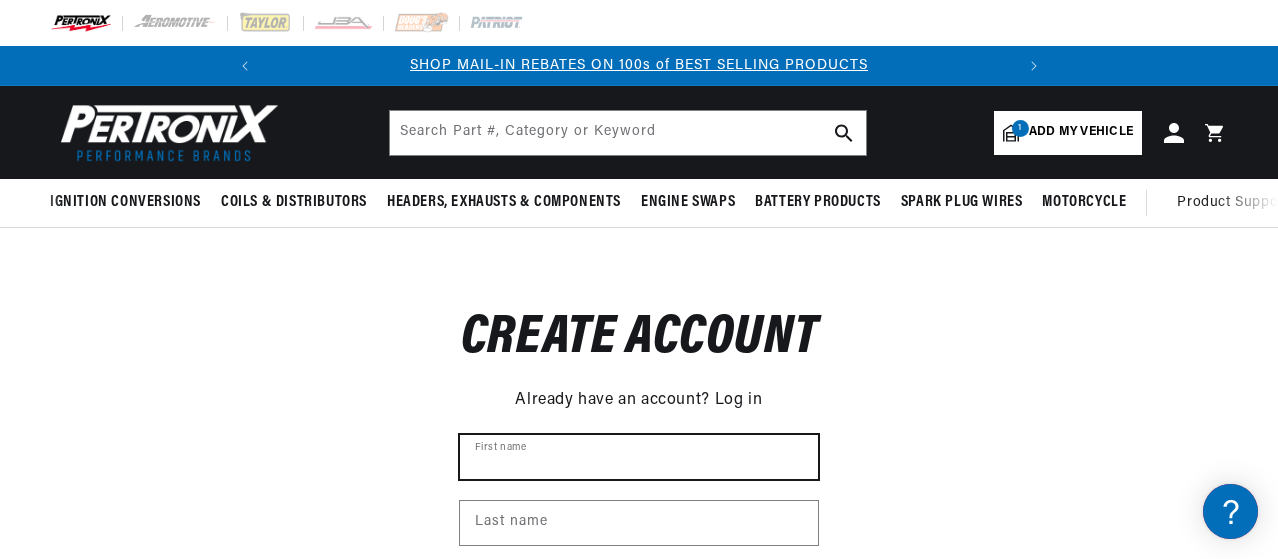 type on "[FIRST]" 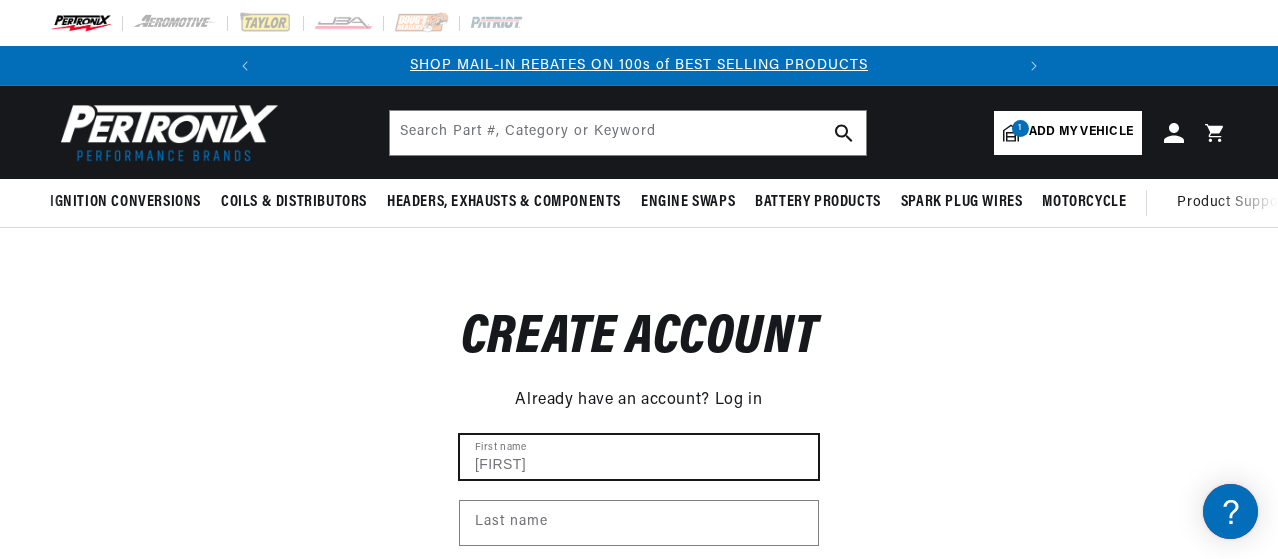 type on "Richardson" 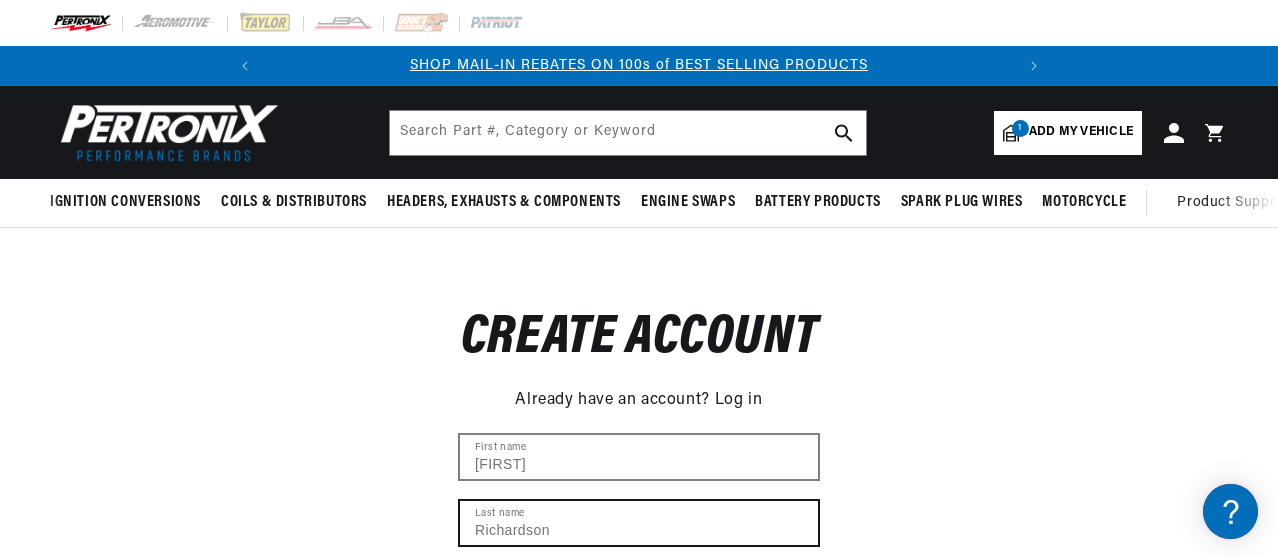 type on "[EMAIL]" 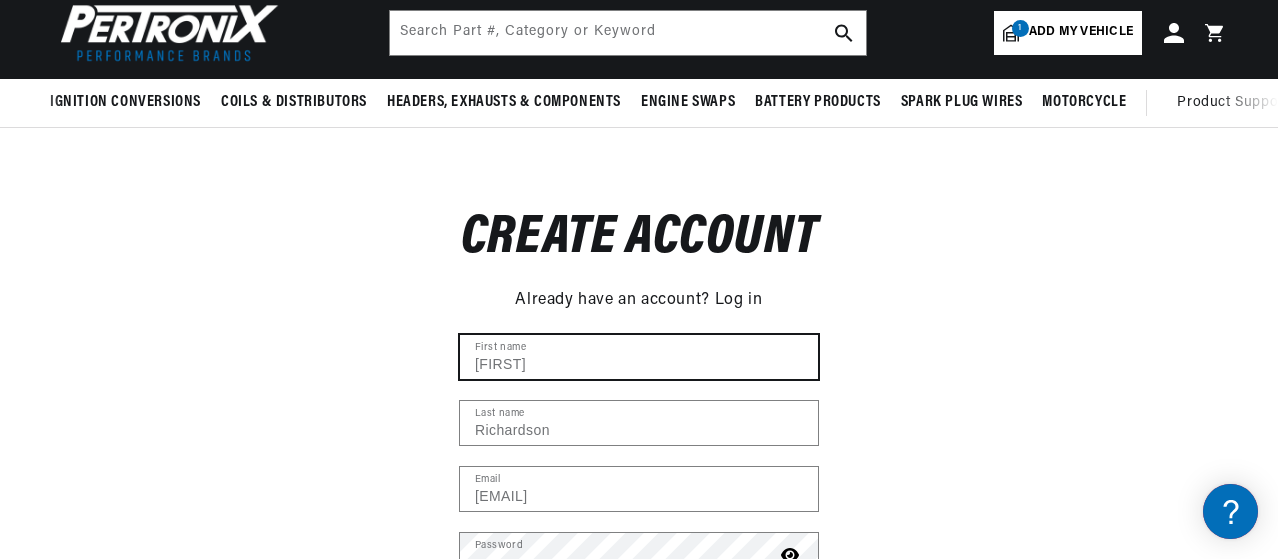 scroll, scrollTop: 166, scrollLeft: 0, axis: vertical 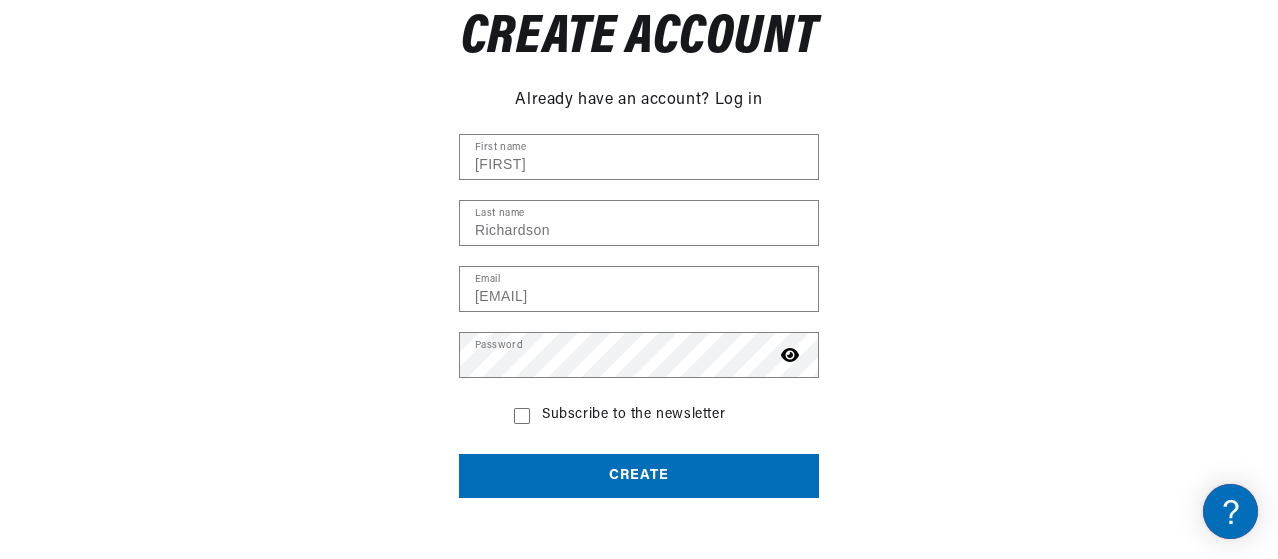 click 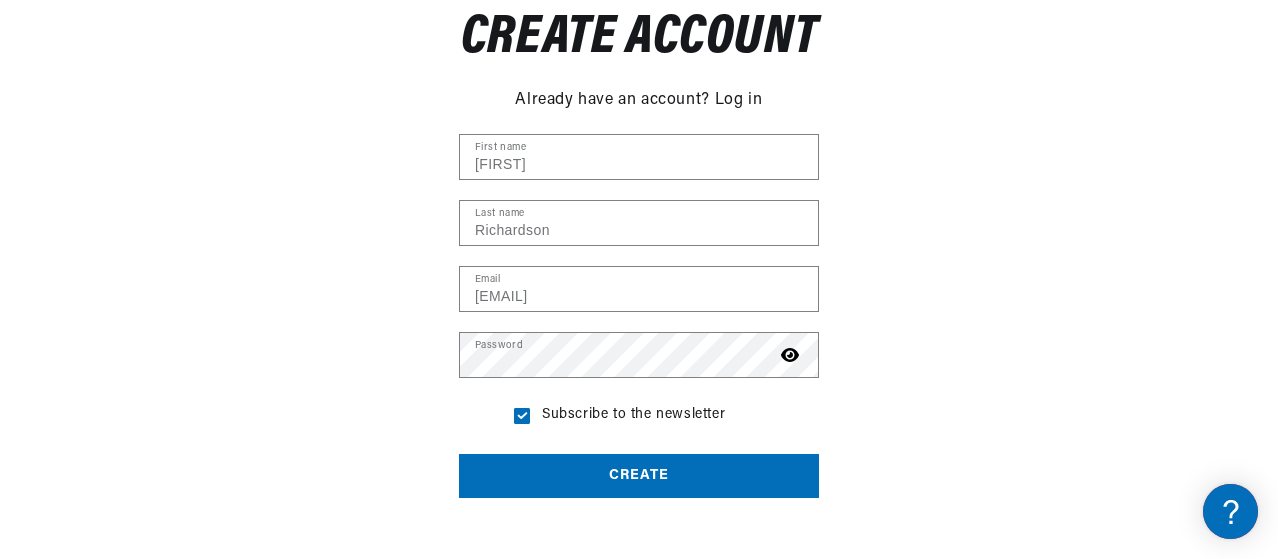 click on "Create" at bounding box center [639, 476] 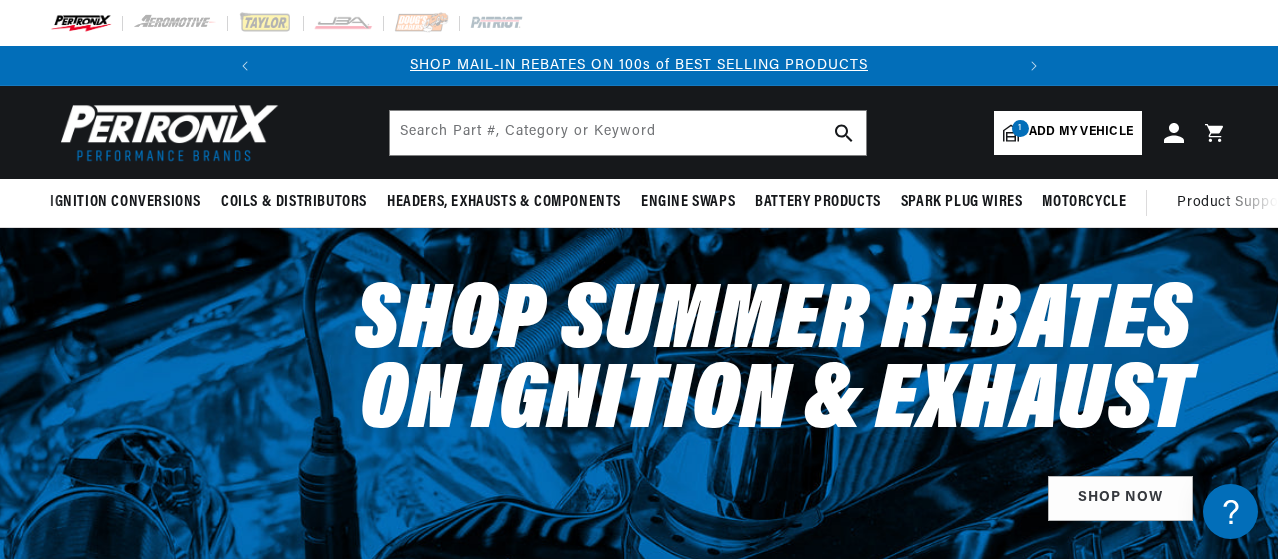 select on "1963" 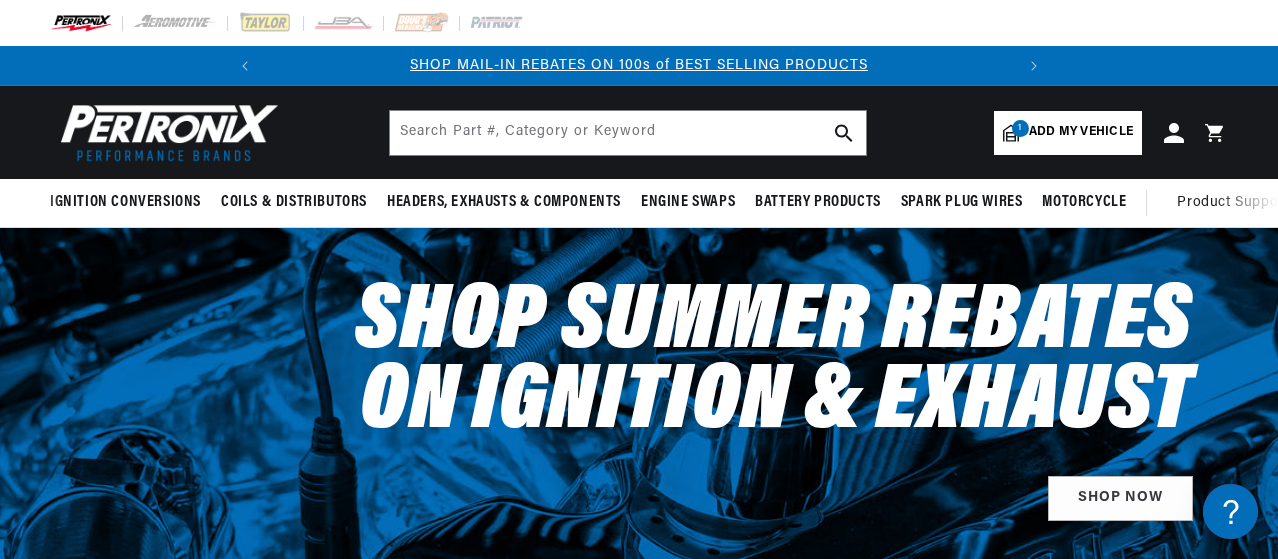 scroll, scrollTop: 0, scrollLeft: 0, axis: both 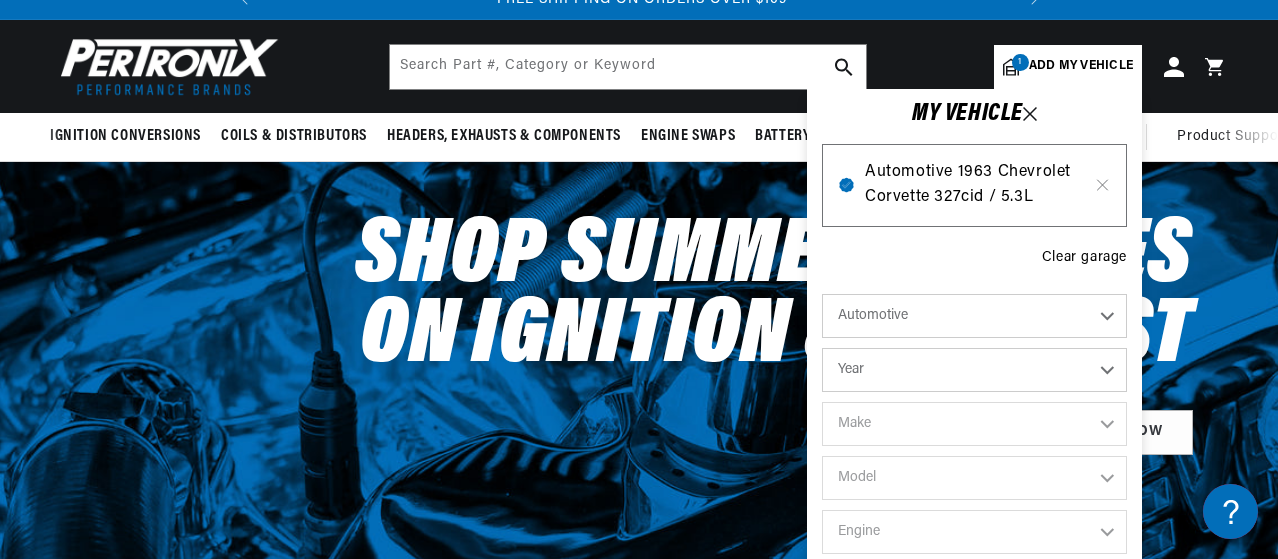 click on "Automotive 1963 Chevrolet Corvette 327cid / 5.3L" at bounding box center (974, 185) 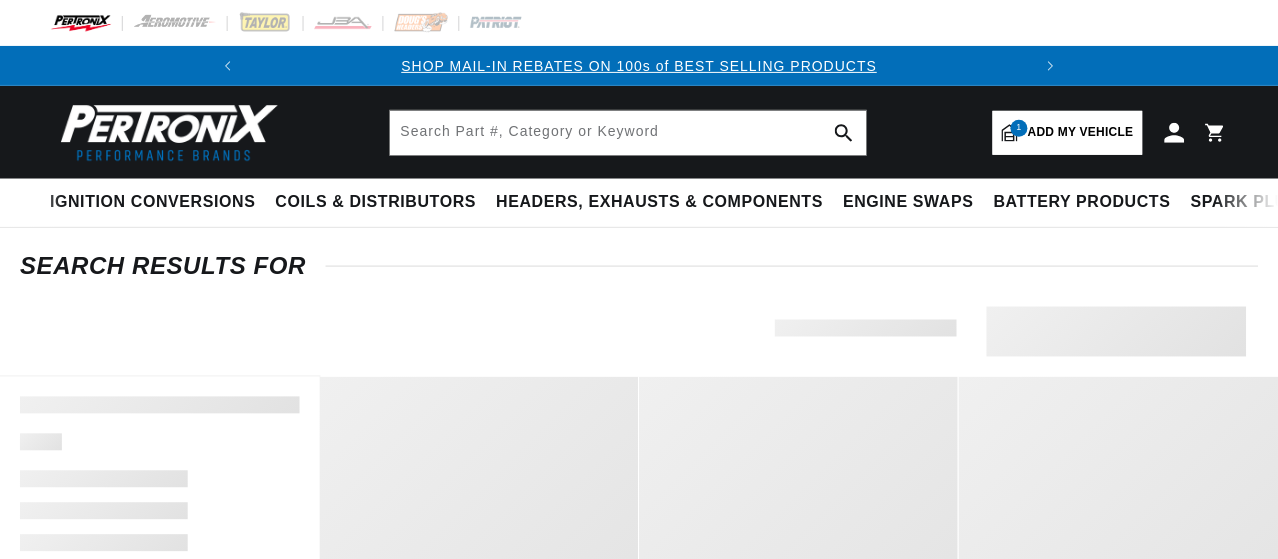 scroll, scrollTop: 0, scrollLeft: 0, axis: both 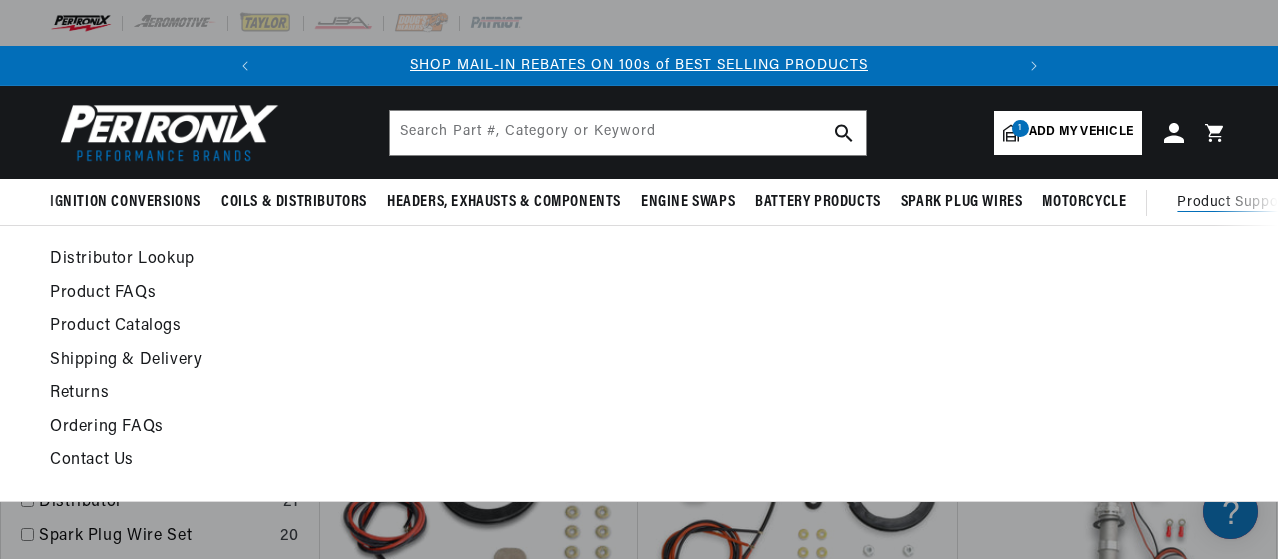 click on "Product Support" at bounding box center (1232, 203) 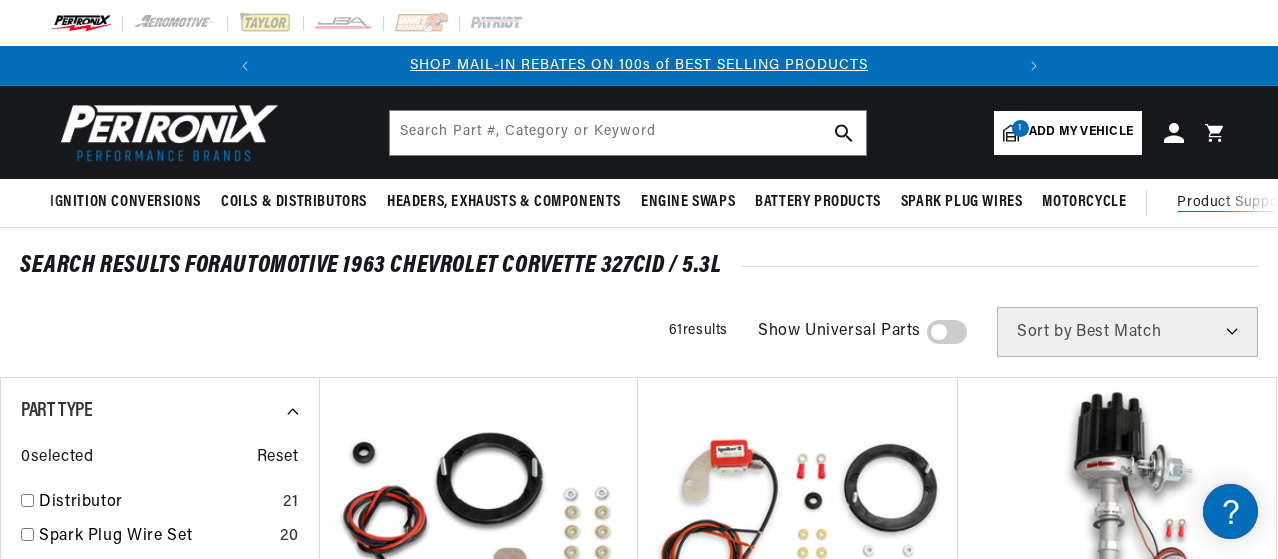 scroll, scrollTop: 0, scrollLeft: 746, axis: horizontal 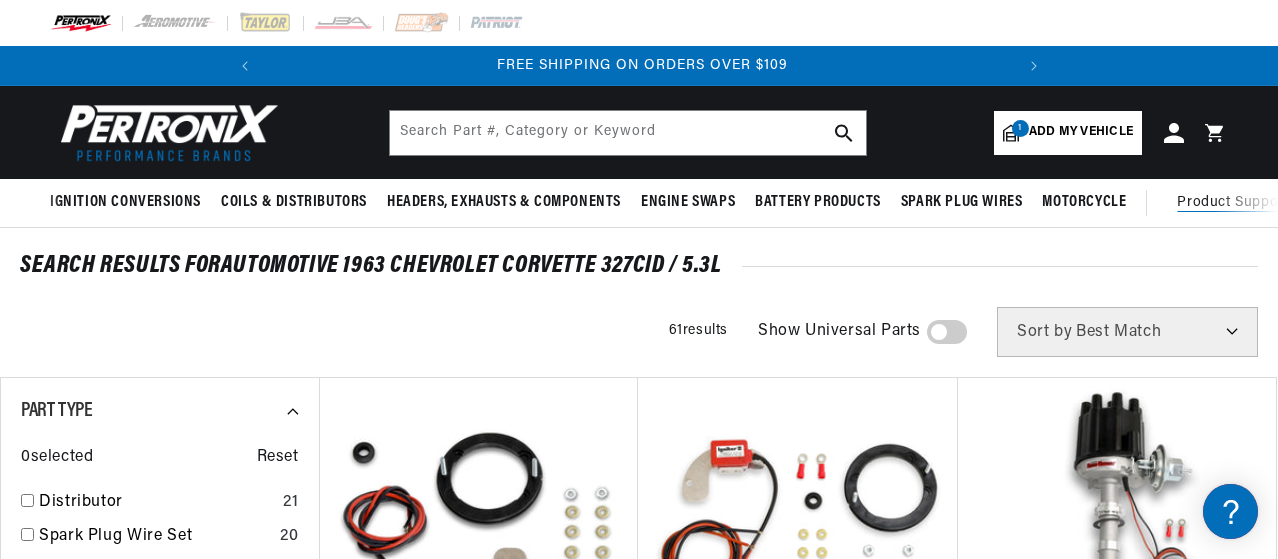 click on "Product Support" at bounding box center (1232, 203) 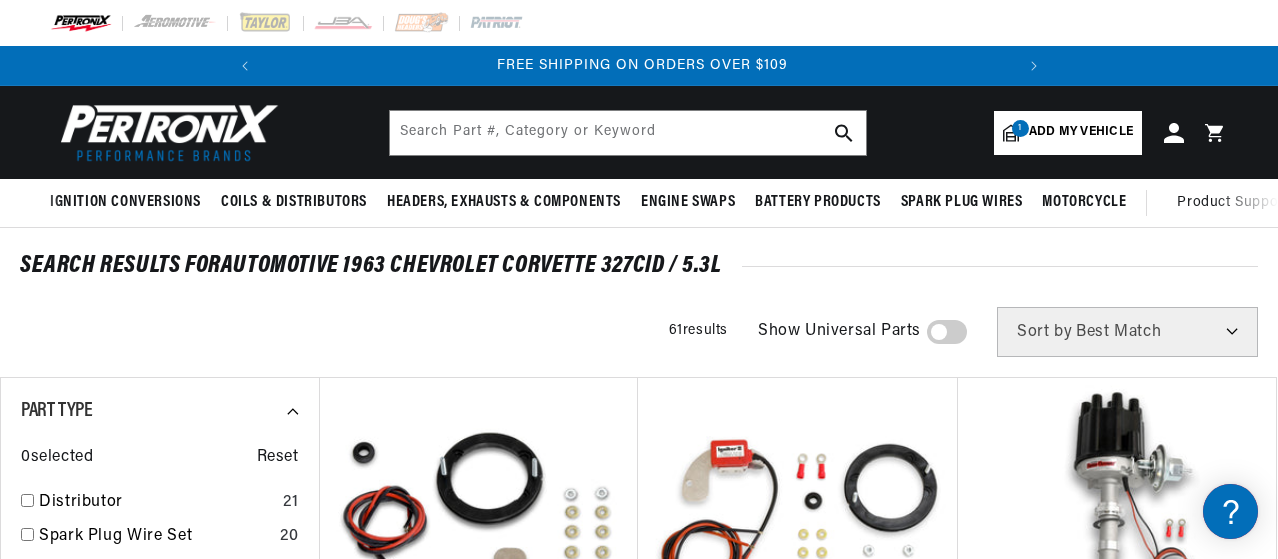 scroll, scrollTop: 0, scrollLeft: 0, axis: both 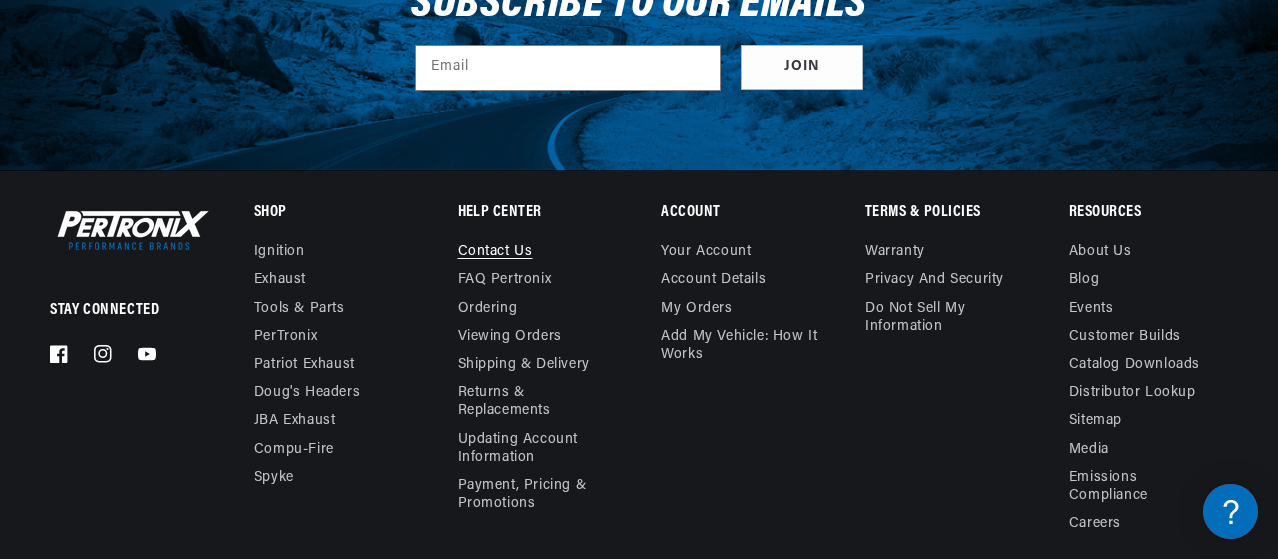 click on "Contact us" at bounding box center (495, 254) 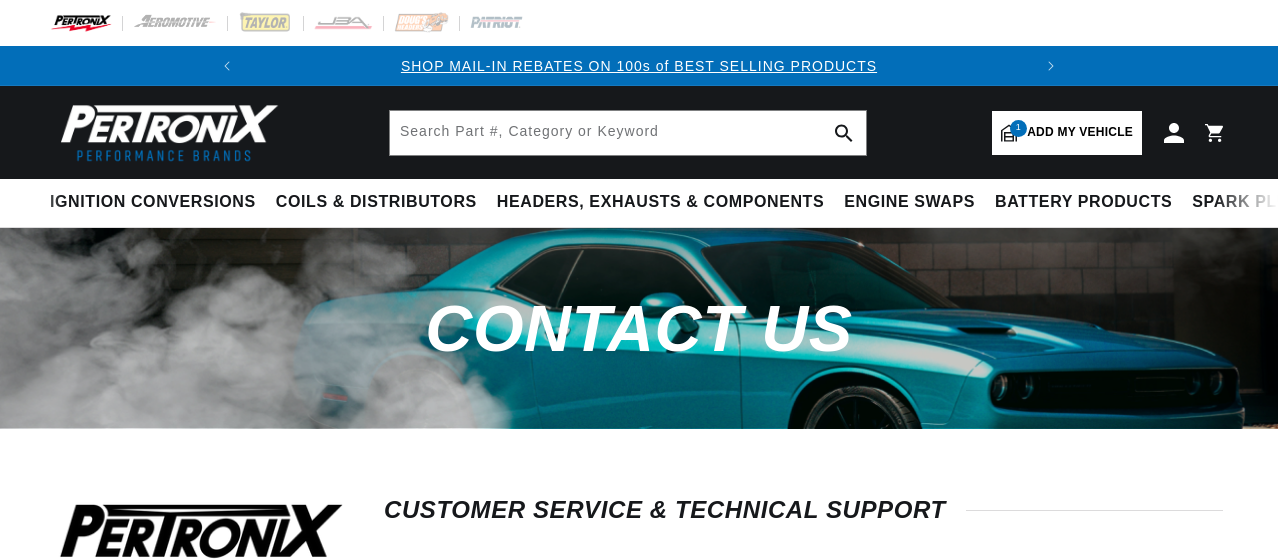 scroll, scrollTop: 0, scrollLeft: 0, axis: both 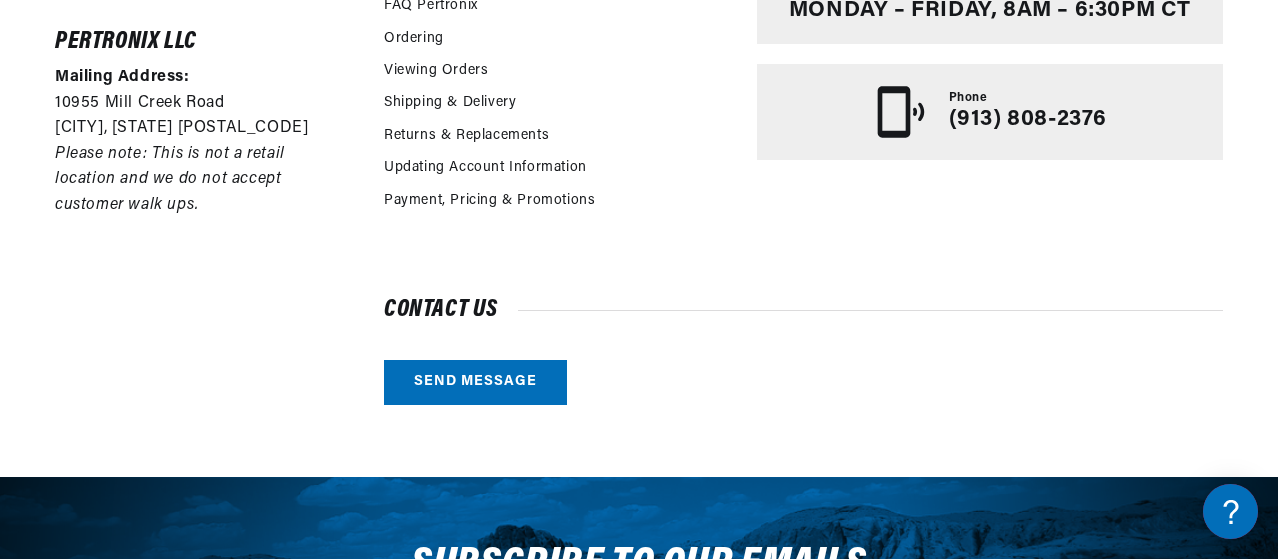 click on "Contact us
Send message" at bounding box center [803, 352] 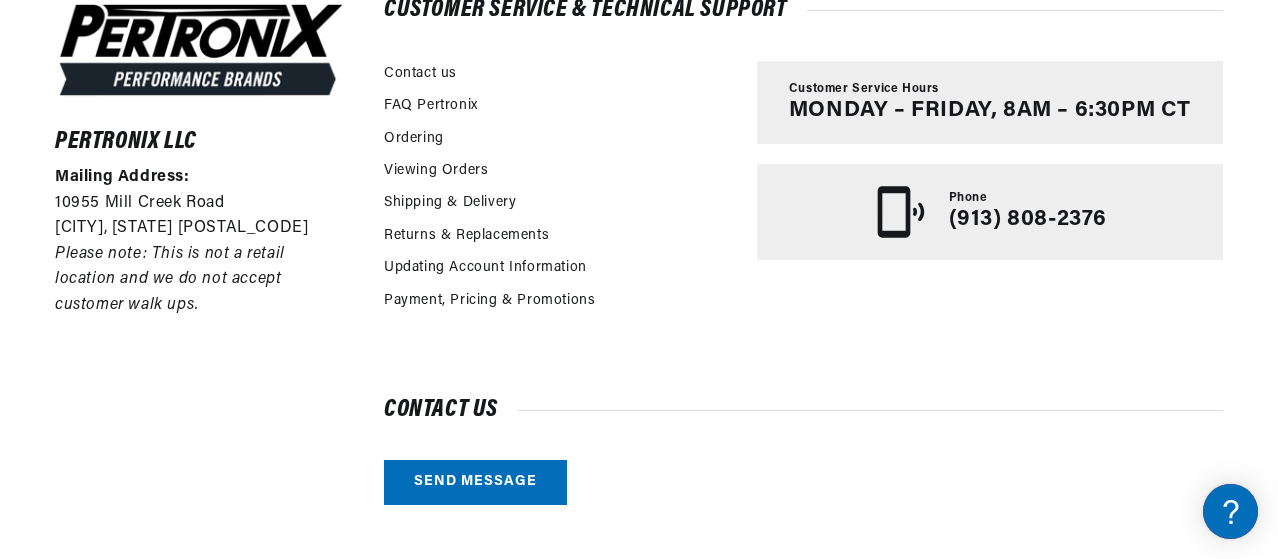 scroll, scrollTop: 566, scrollLeft: 0, axis: vertical 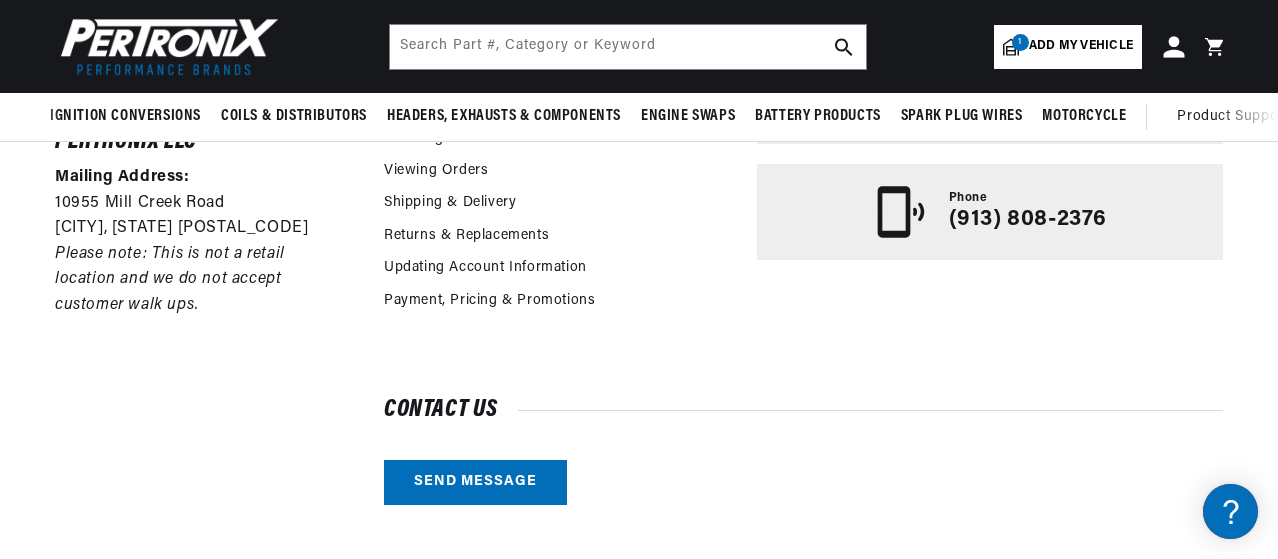 click 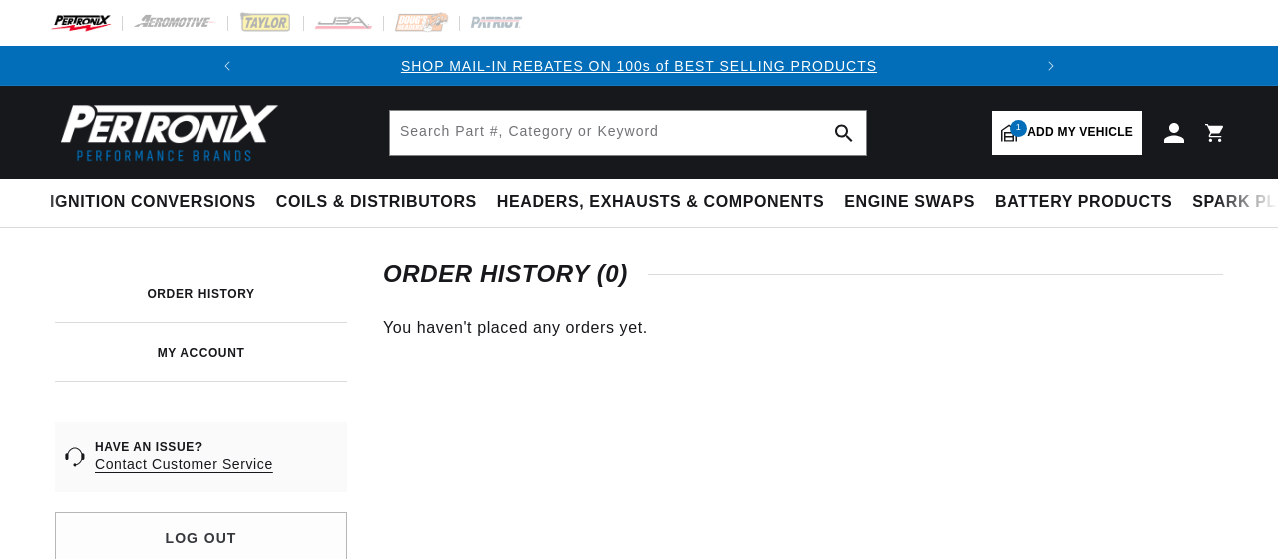 scroll, scrollTop: 0, scrollLeft: 0, axis: both 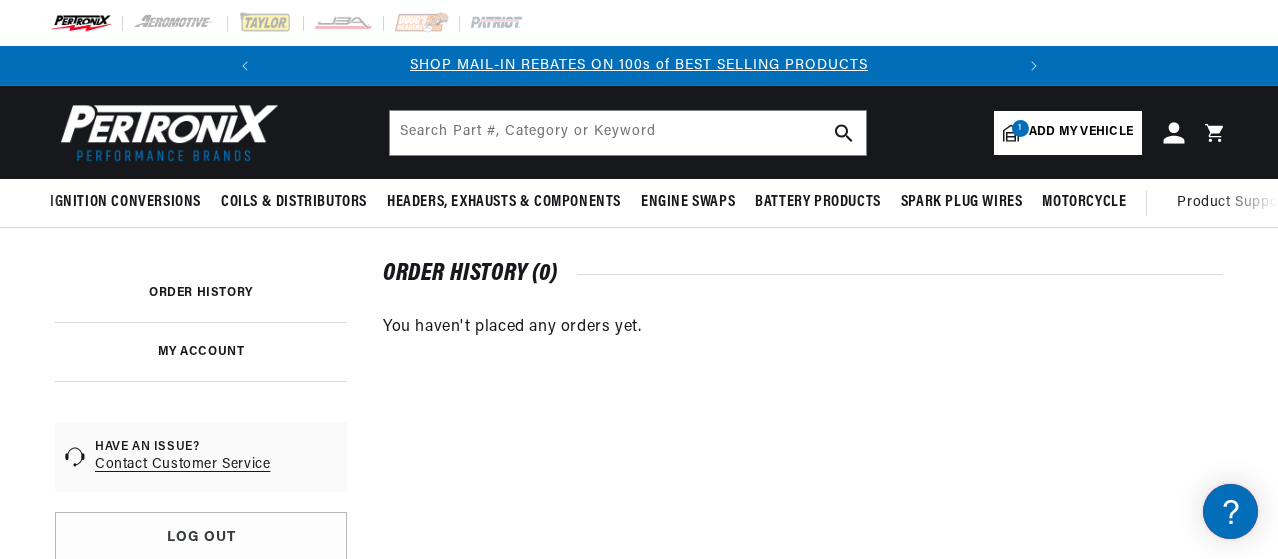 click 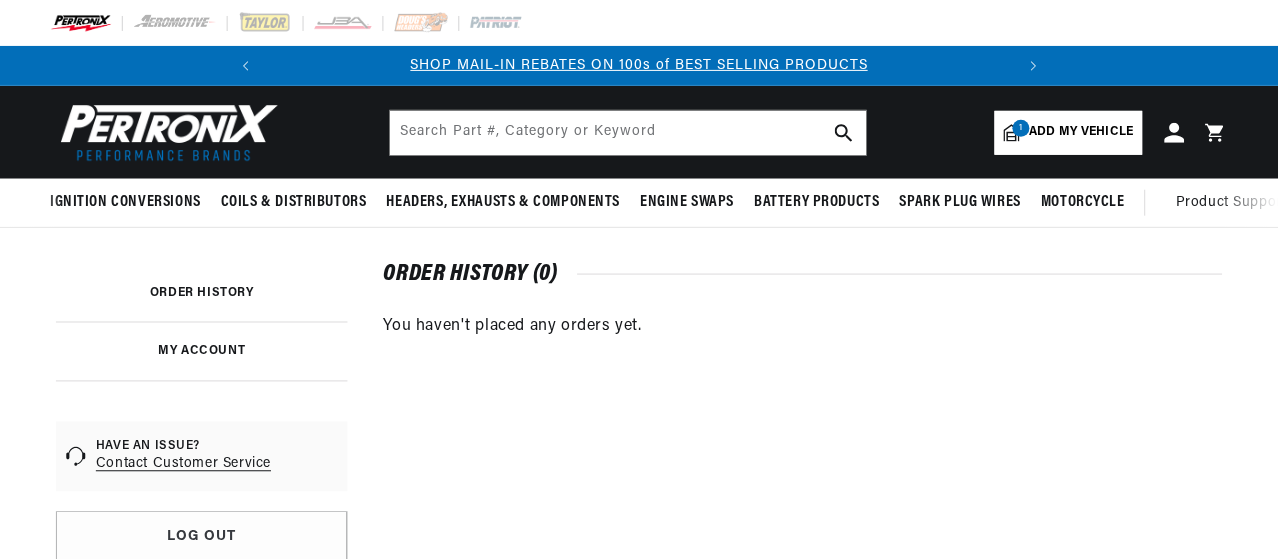 scroll, scrollTop: 0, scrollLeft: 0, axis: both 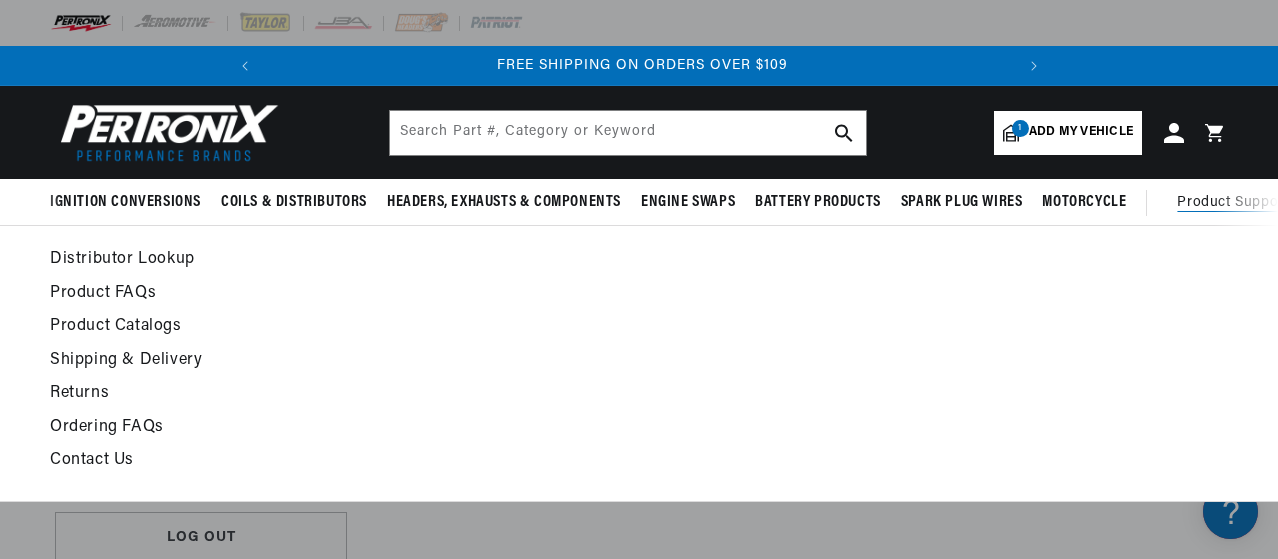 click on "Product Support" at bounding box center (1232, 203) 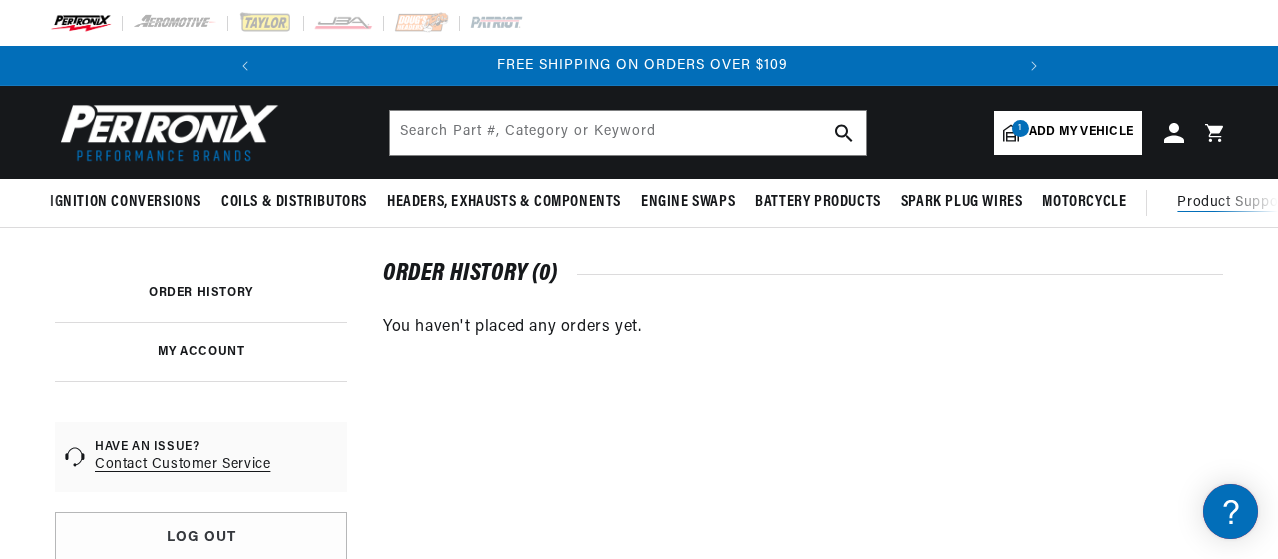 scroll, scrollTop: 0, scrollLeft: 0, axis: both 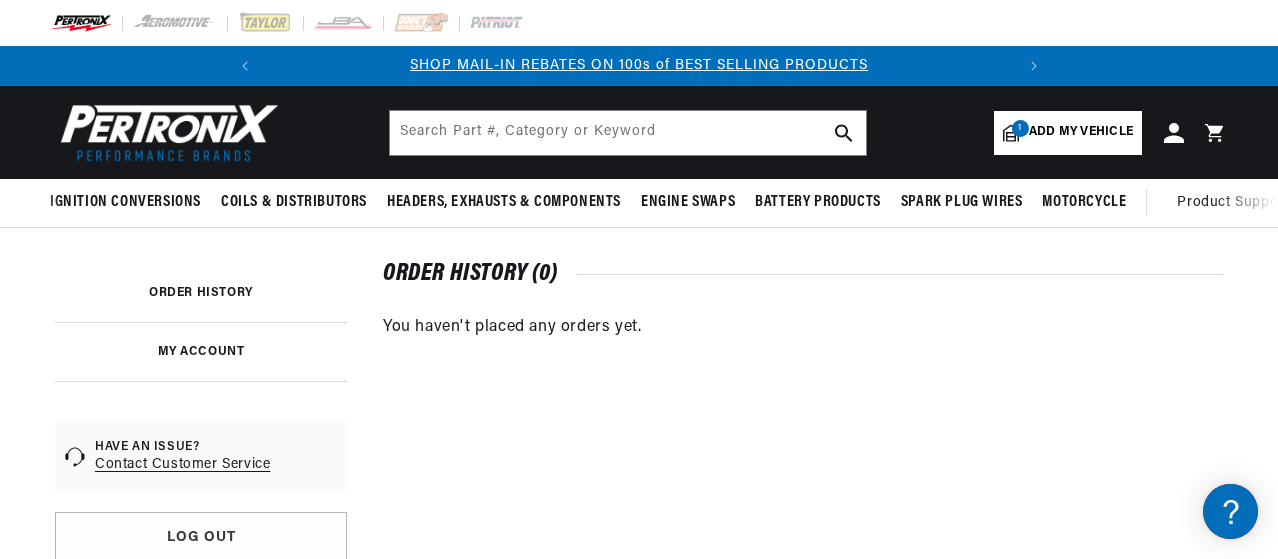 click on "Contact Customer Service" at bounding box center [182, 465] 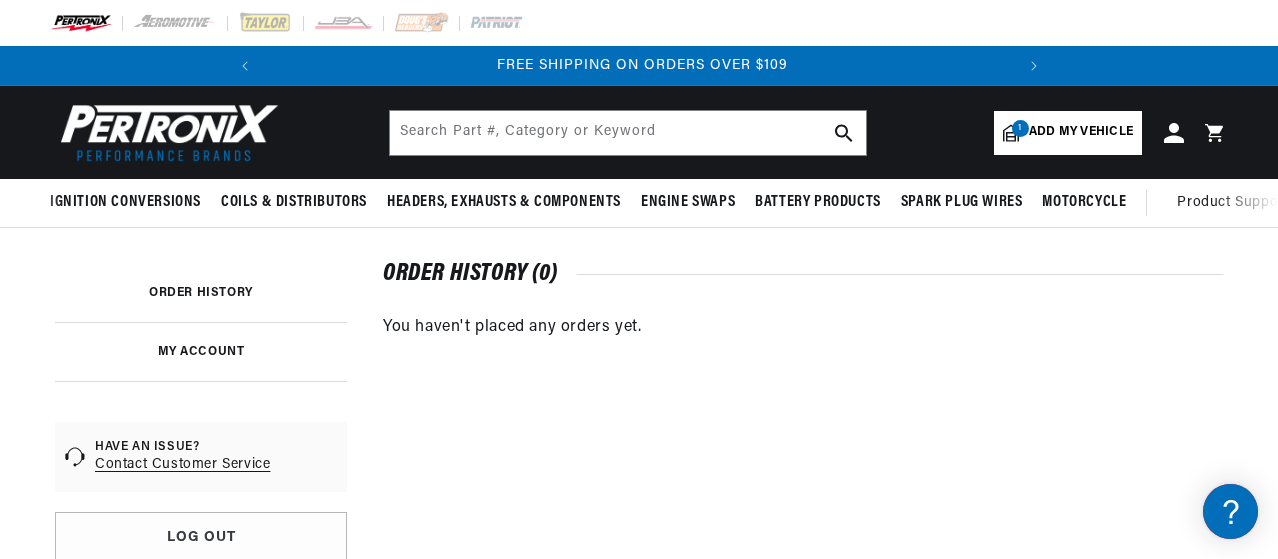 scroll, scrollTop: 0, scrollLeft: 0, axis: both 